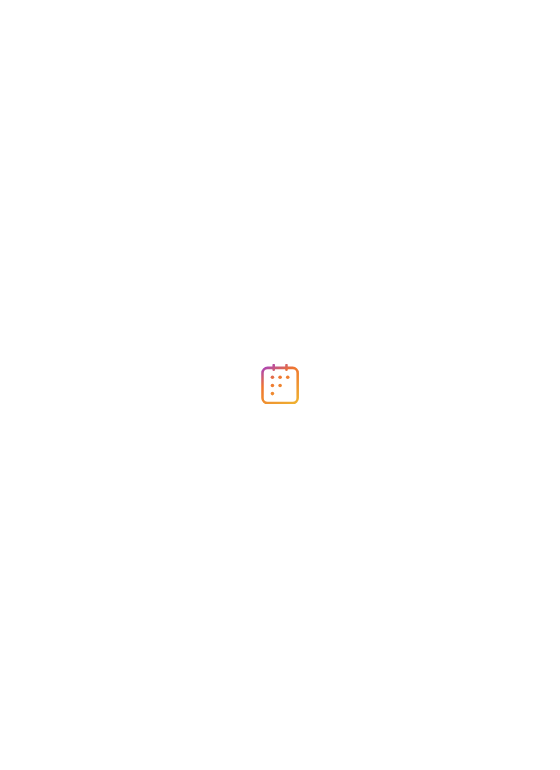 scroll, scrollTop: 0, scrollLeft: 0, axis: both 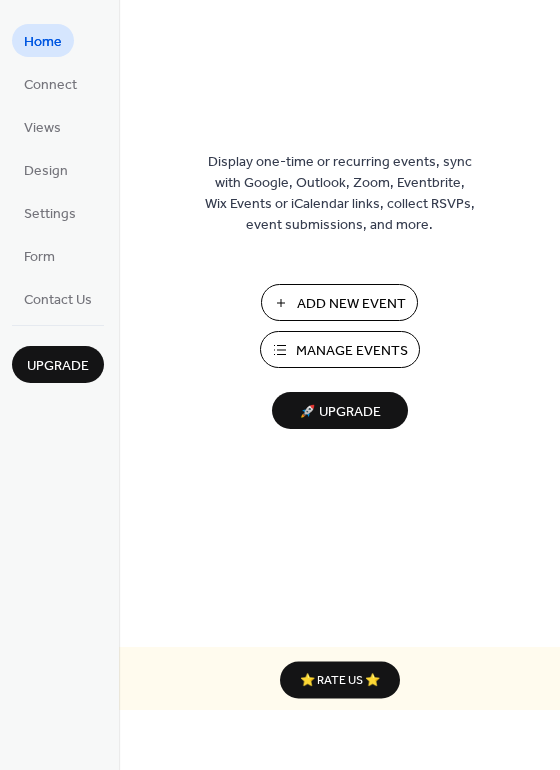 click on "Manage Events" at bounding box center (352, 351) 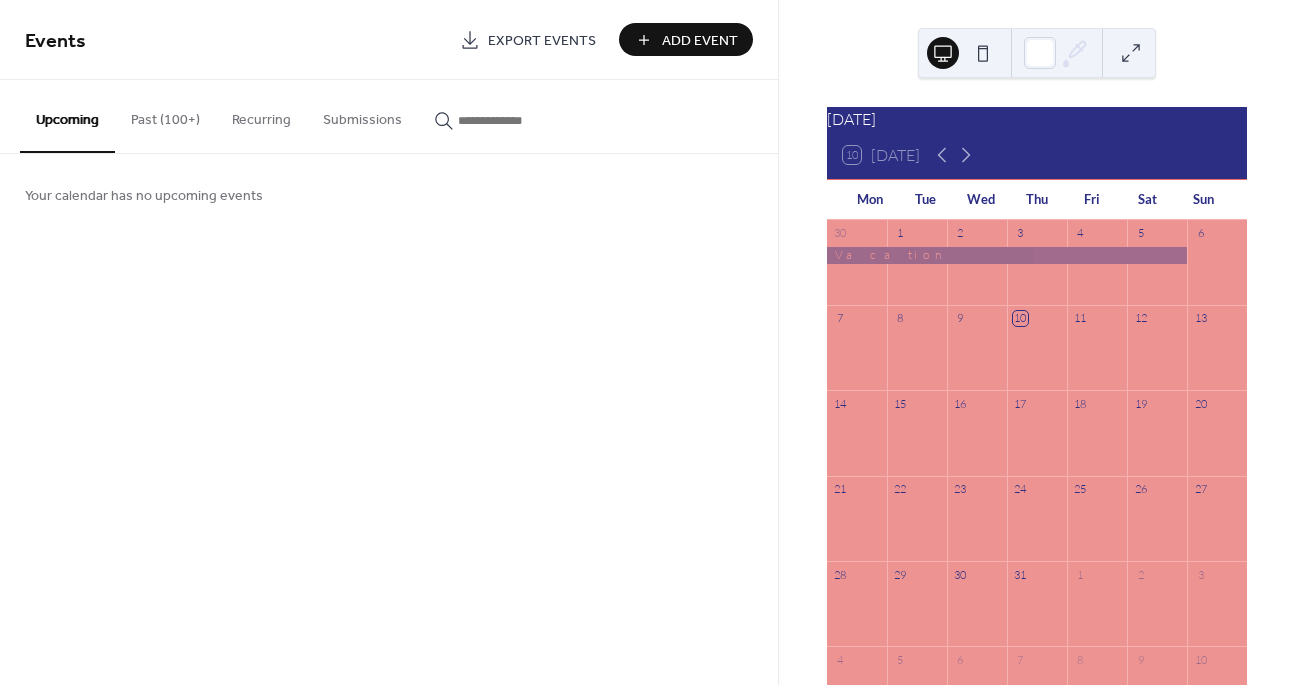 scroll, scrollTop: 0, scrollLeft: 0, axis: both 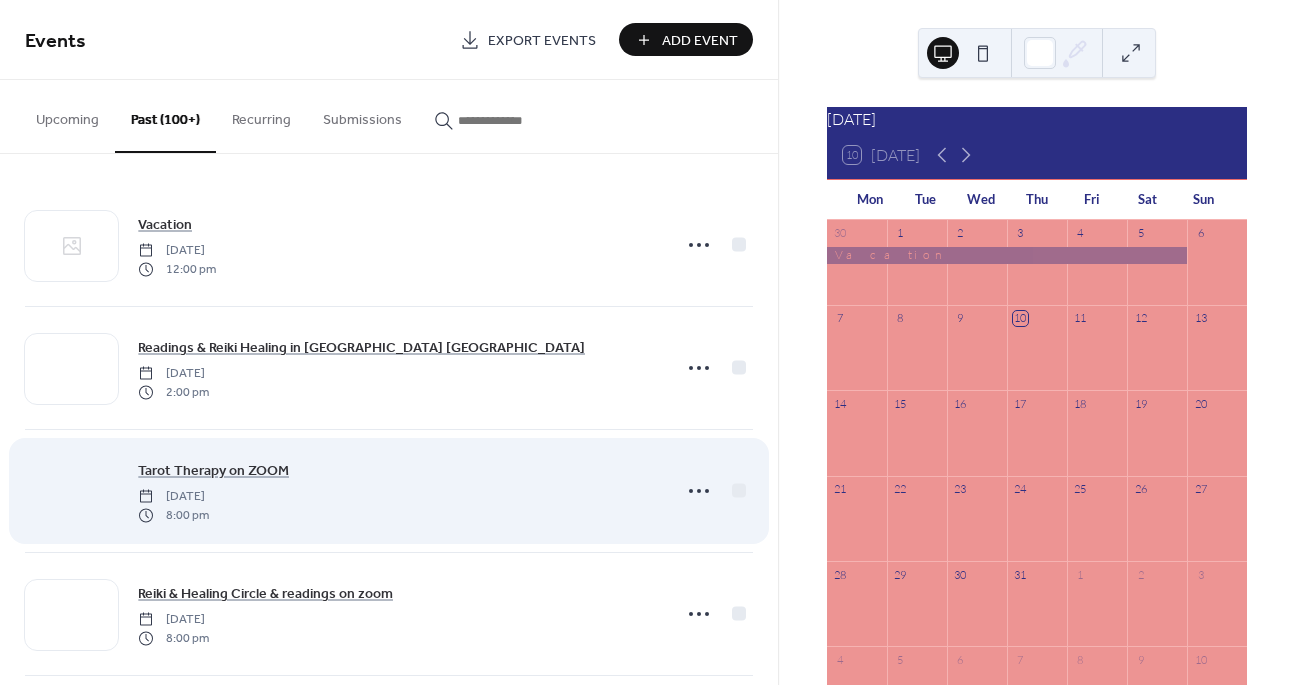 click at bounding box center [71, 492] 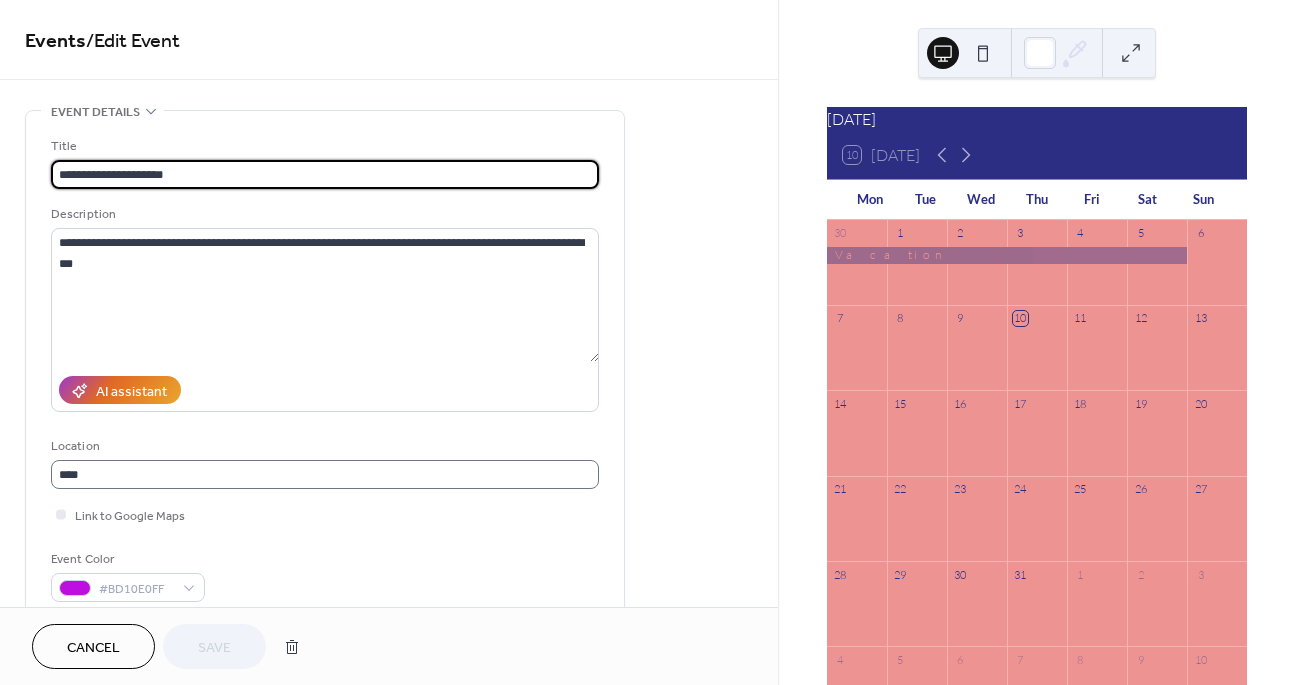 scroll, scrollTop: 1, scrollLeft: 0, axis: vertical 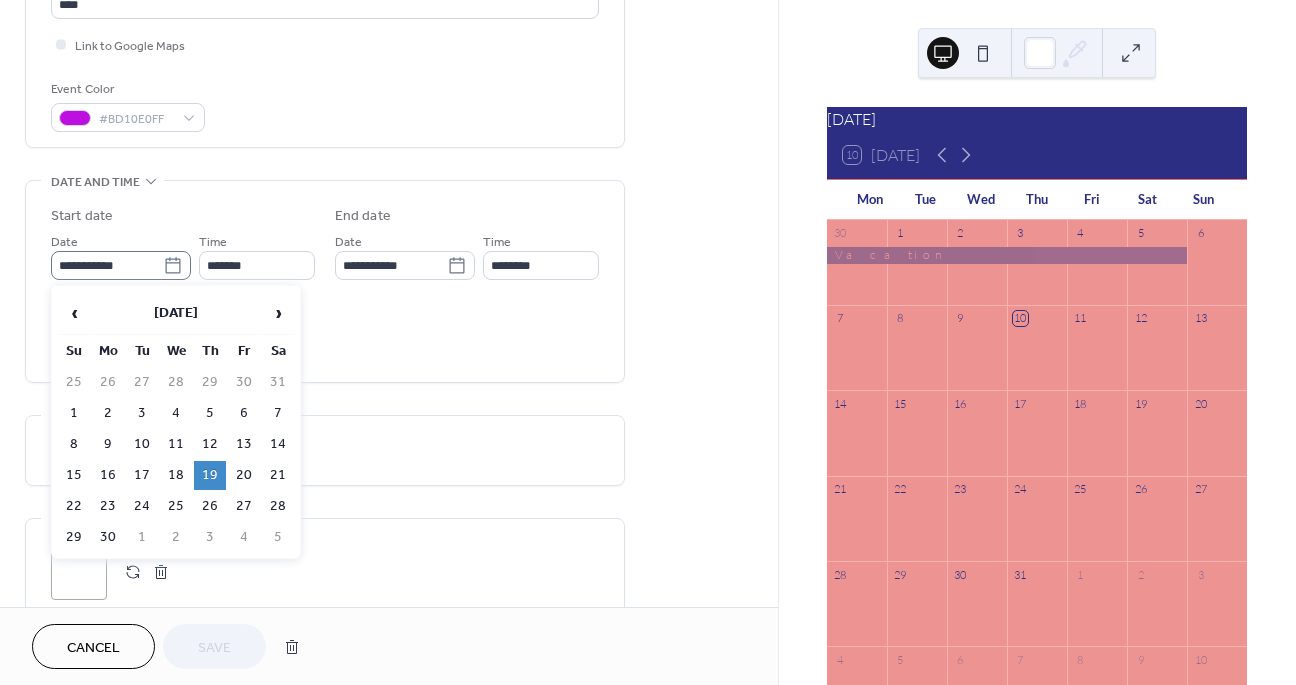 click 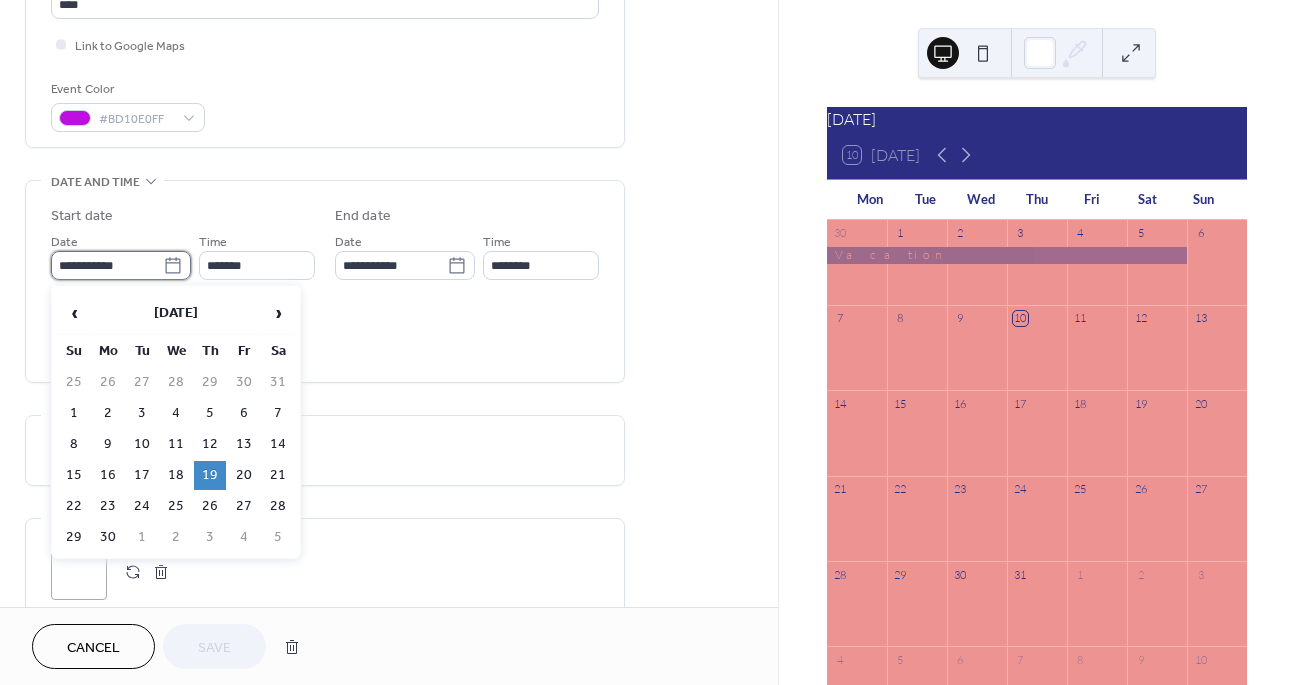 click on "**********" at bounding box center (107, 265) 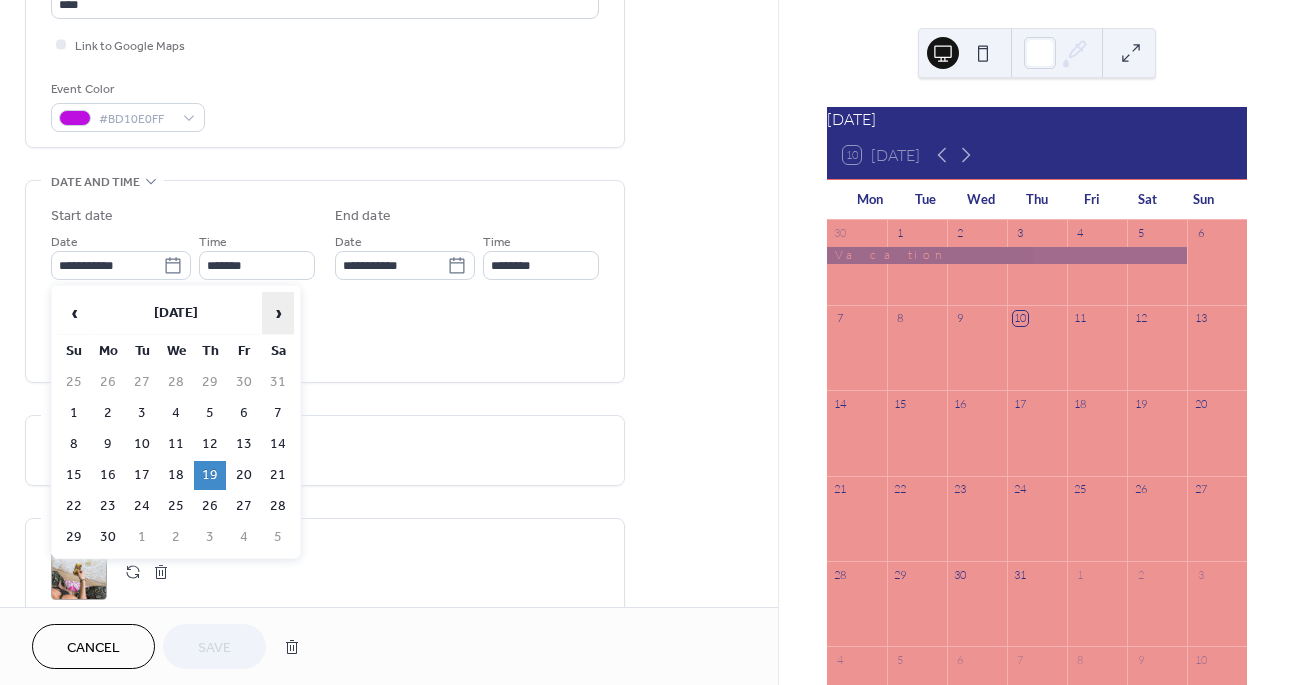click on "›" at bounding box center [278, 313] 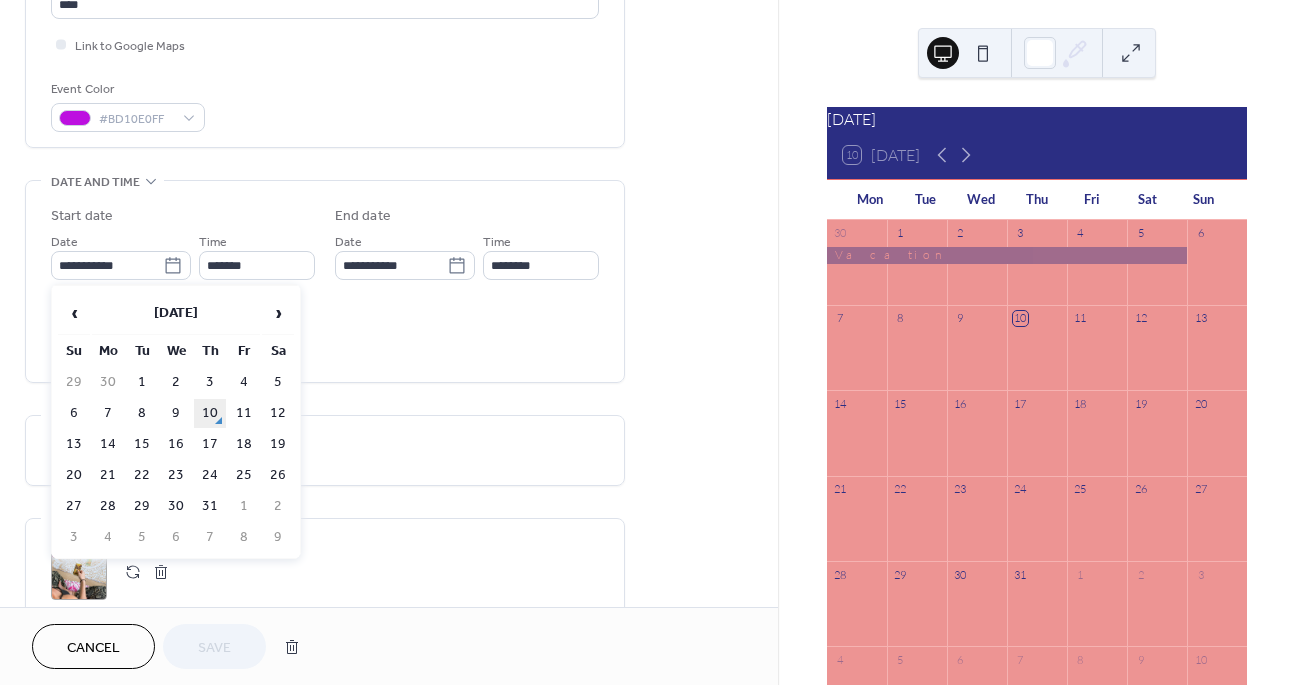 click on "10" at bounding box center [210, 413] 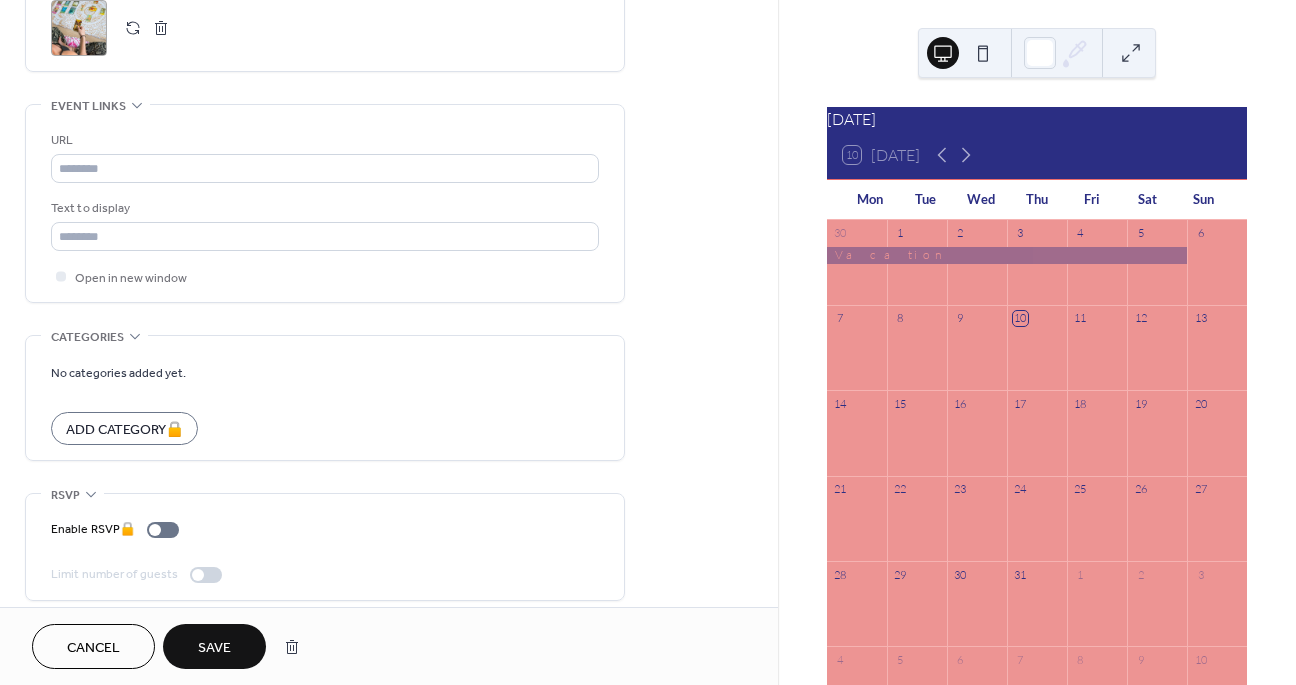 scroll, scrollTop: 1028, scrollLeft: 0, axis: vertical 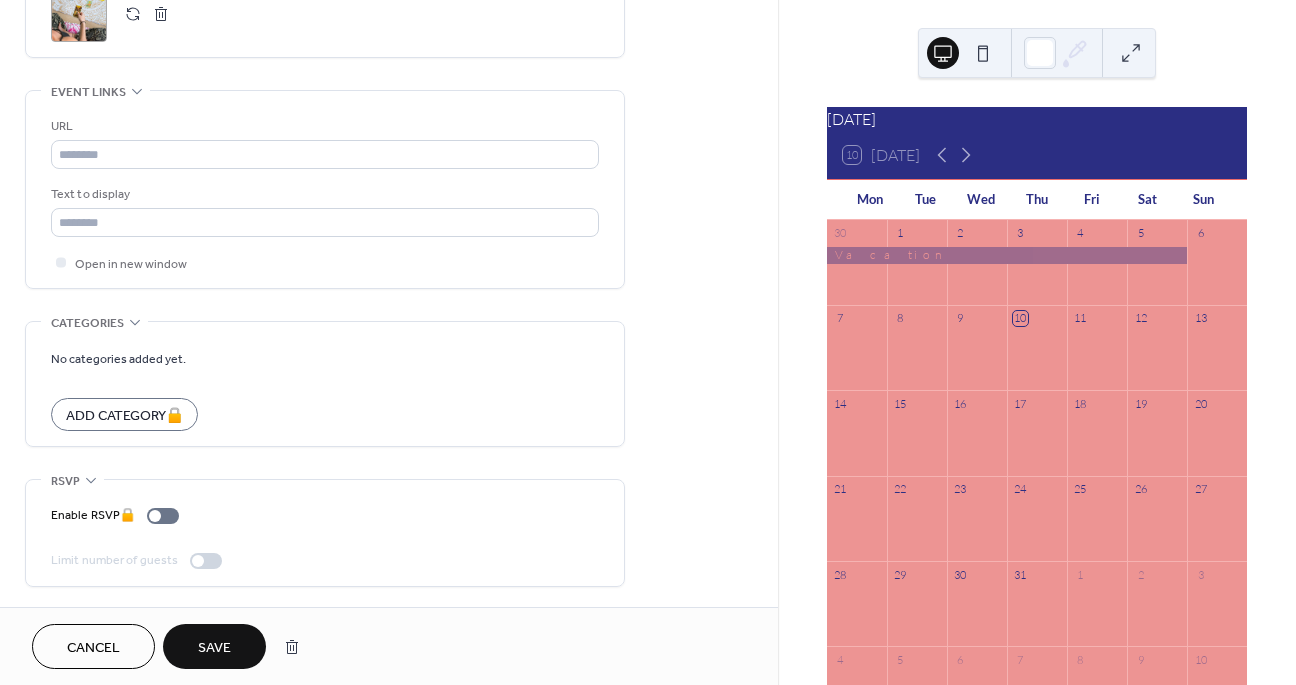 click on "Save" at bounding box center [214, 648] 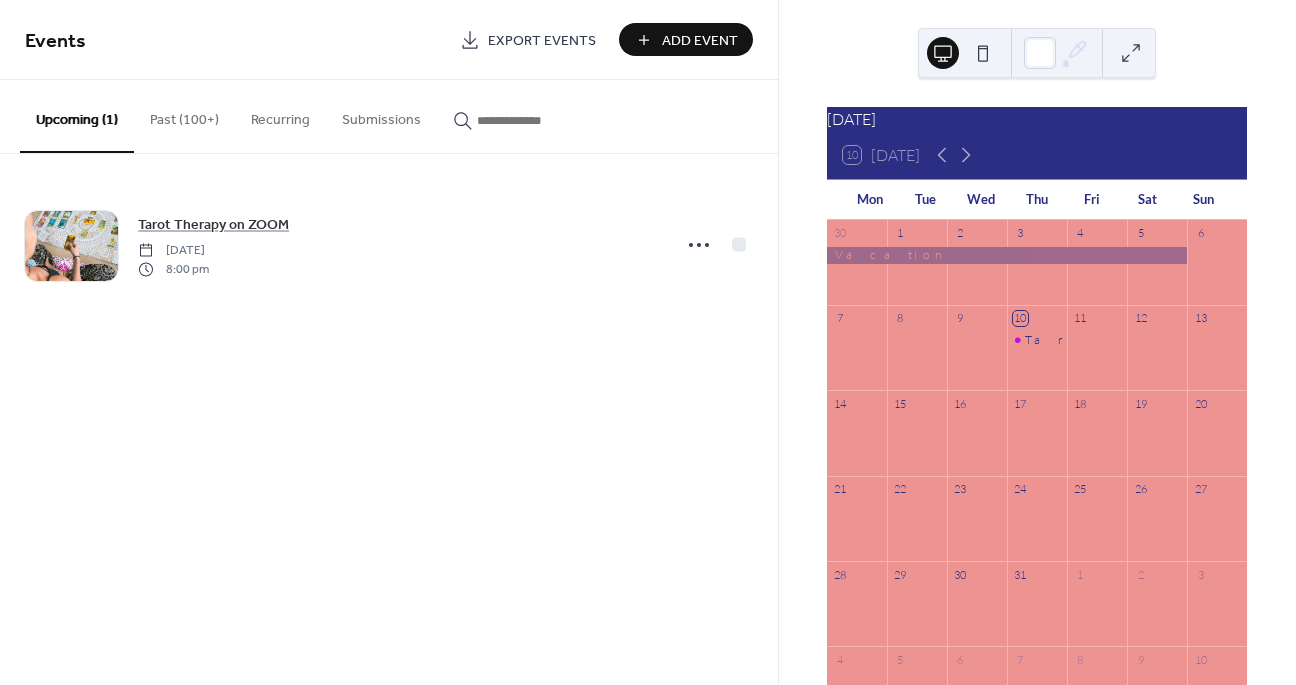 click at bounding box center [1097, 357] 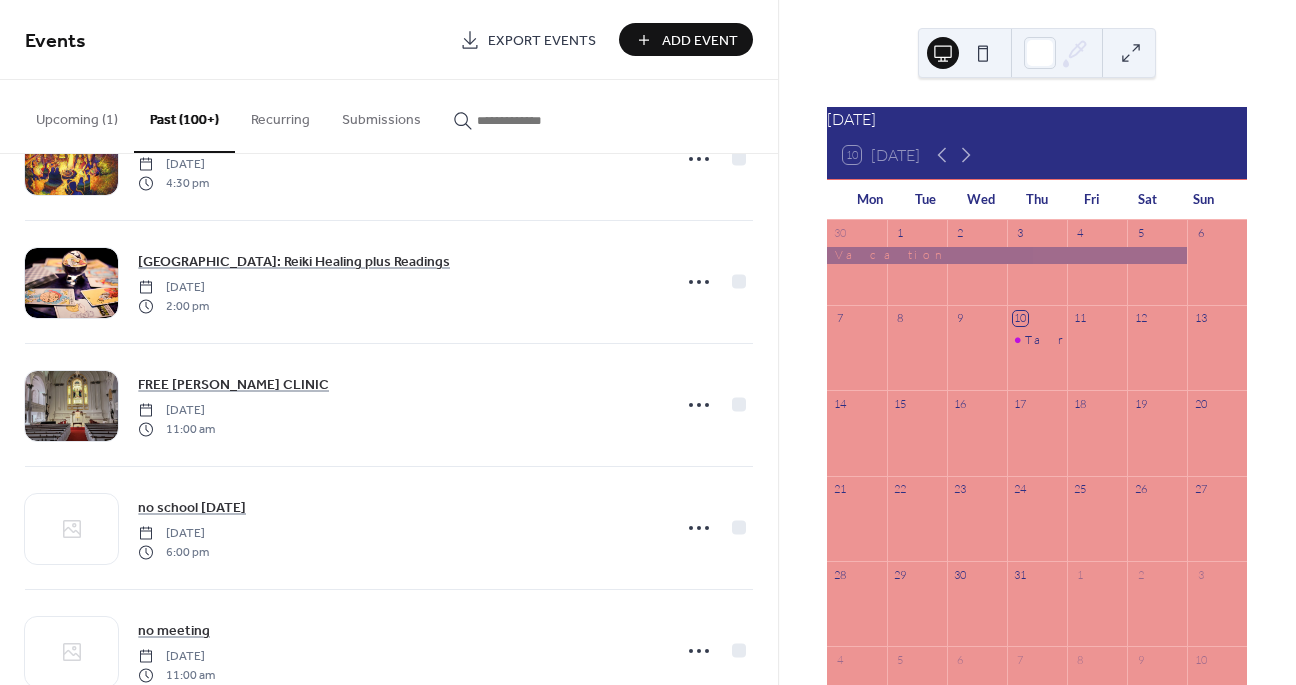 scroll, scrollTop: 1154, scrollLeft: 0, axis: vertical 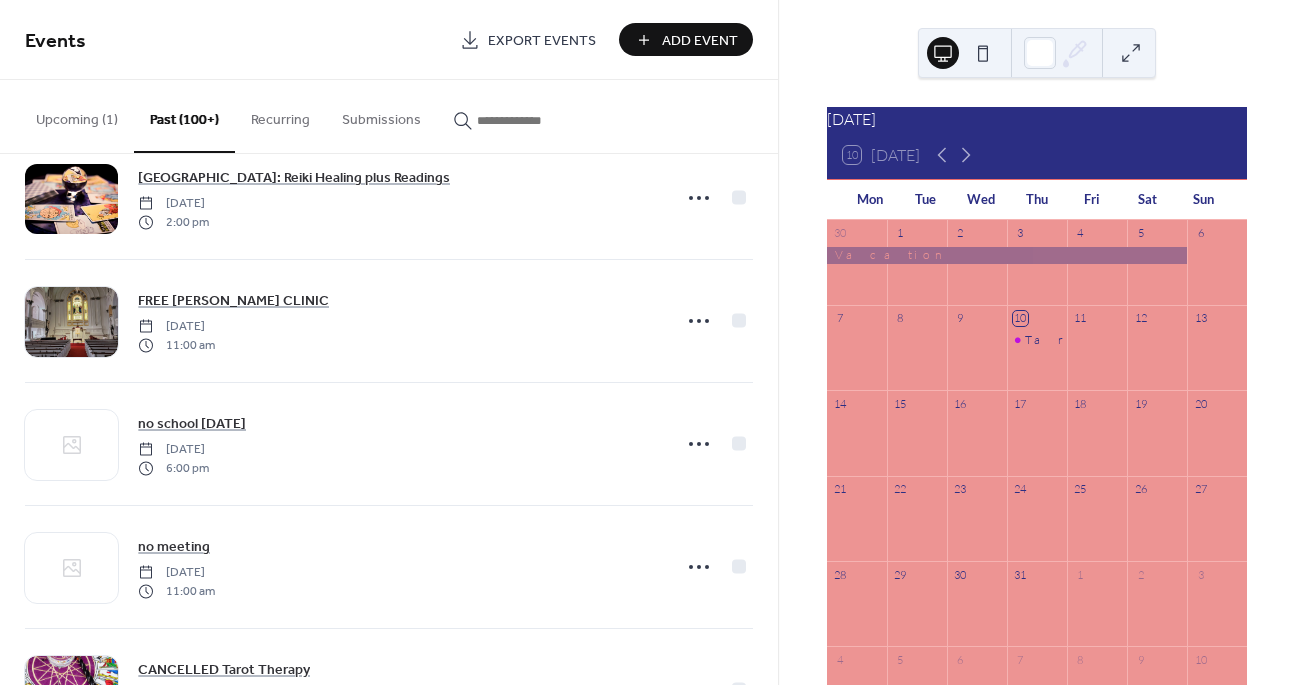 click at bounding box center (71, 199) 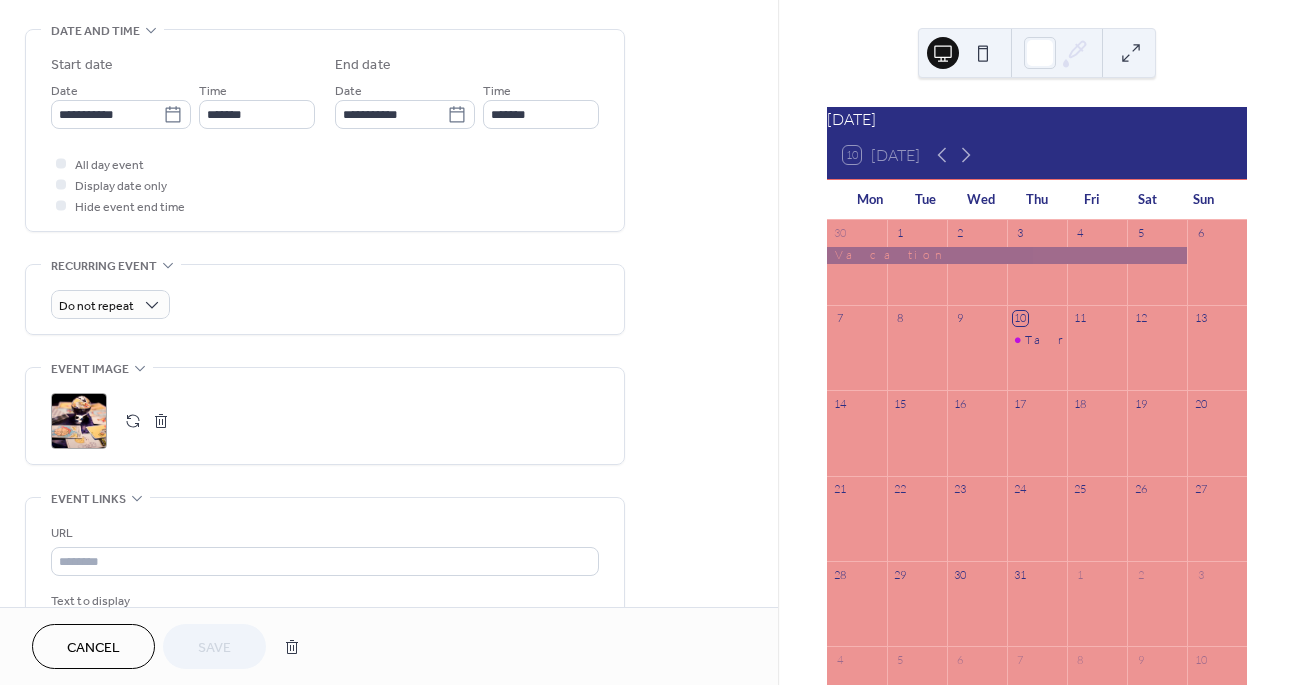 scroll, scrollTop: 600, scrollLeft: 0, axis: vertical 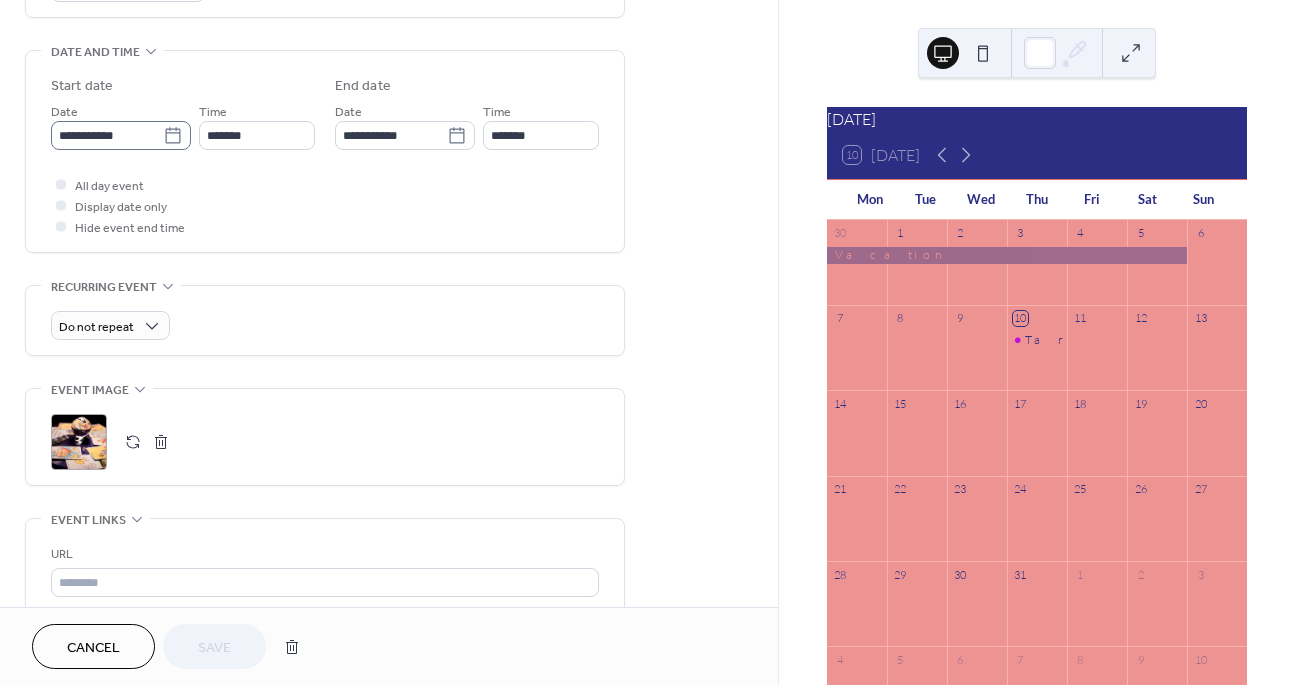 click 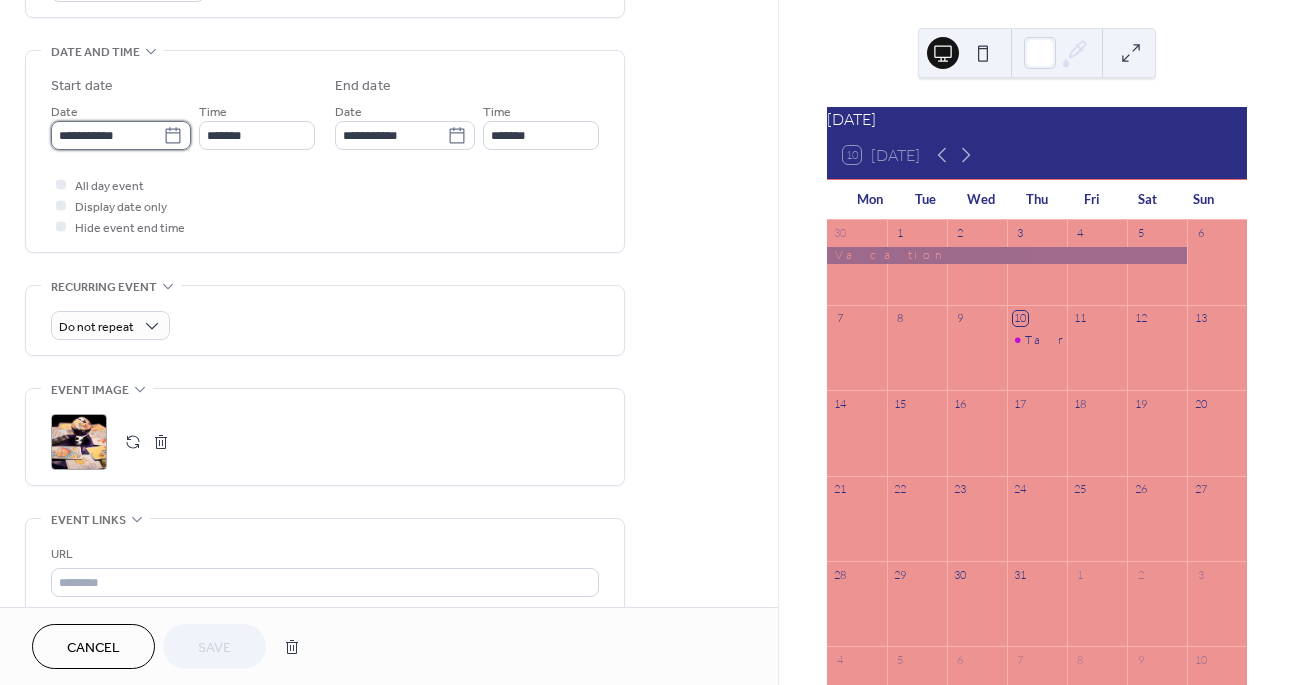 click on "**********" at bounding box center (107, 135) 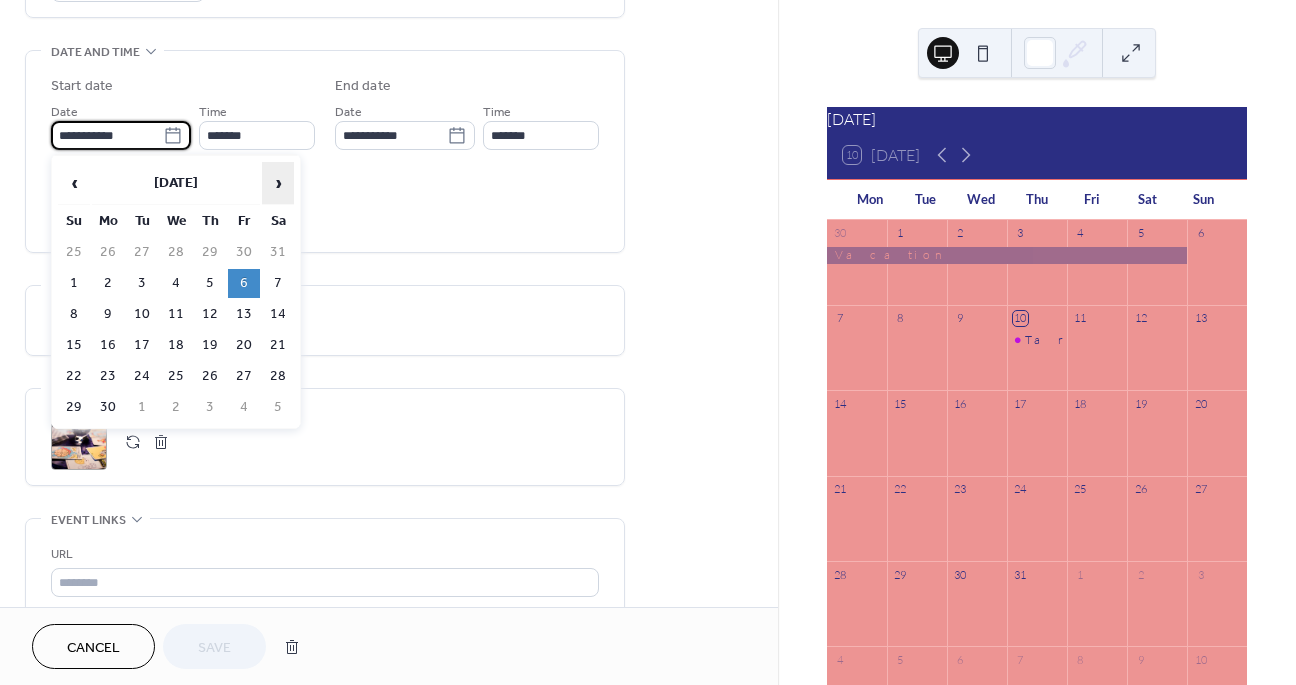 click on "›" at bounding box center [278, 183] 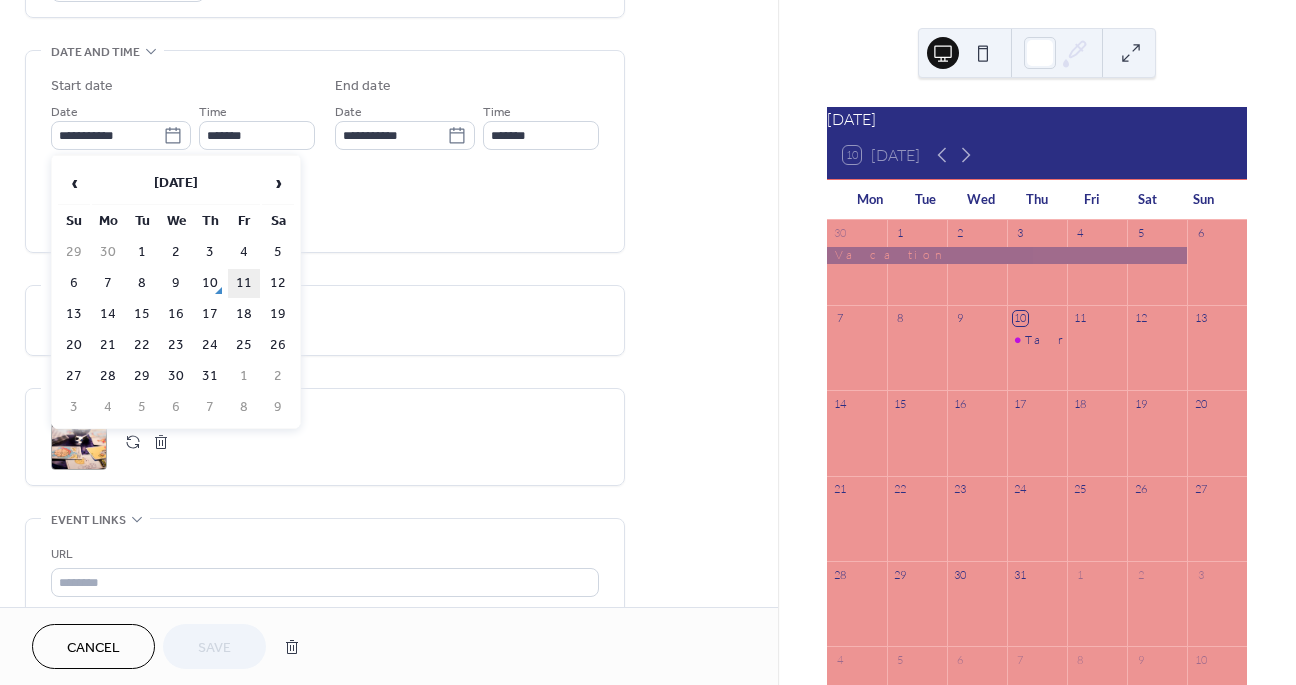 click on "11" at bounding box center (244, 283) 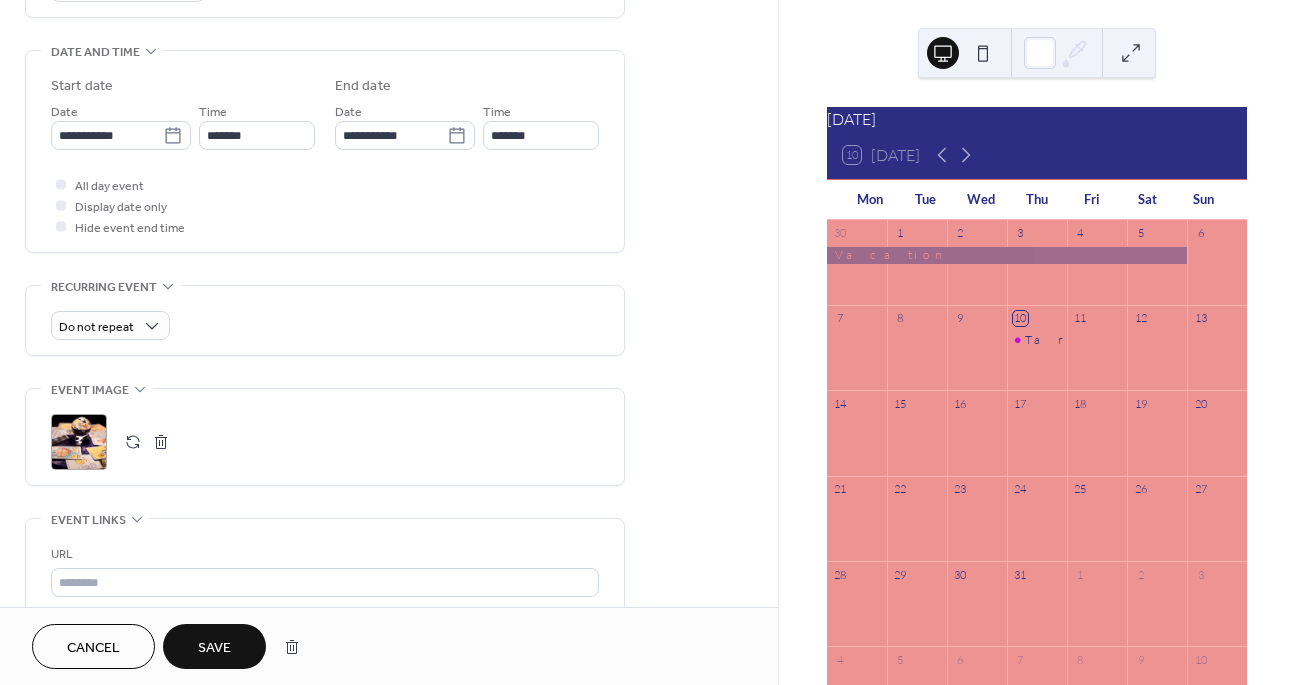 click on "Save" at bounding box center (214, 648) 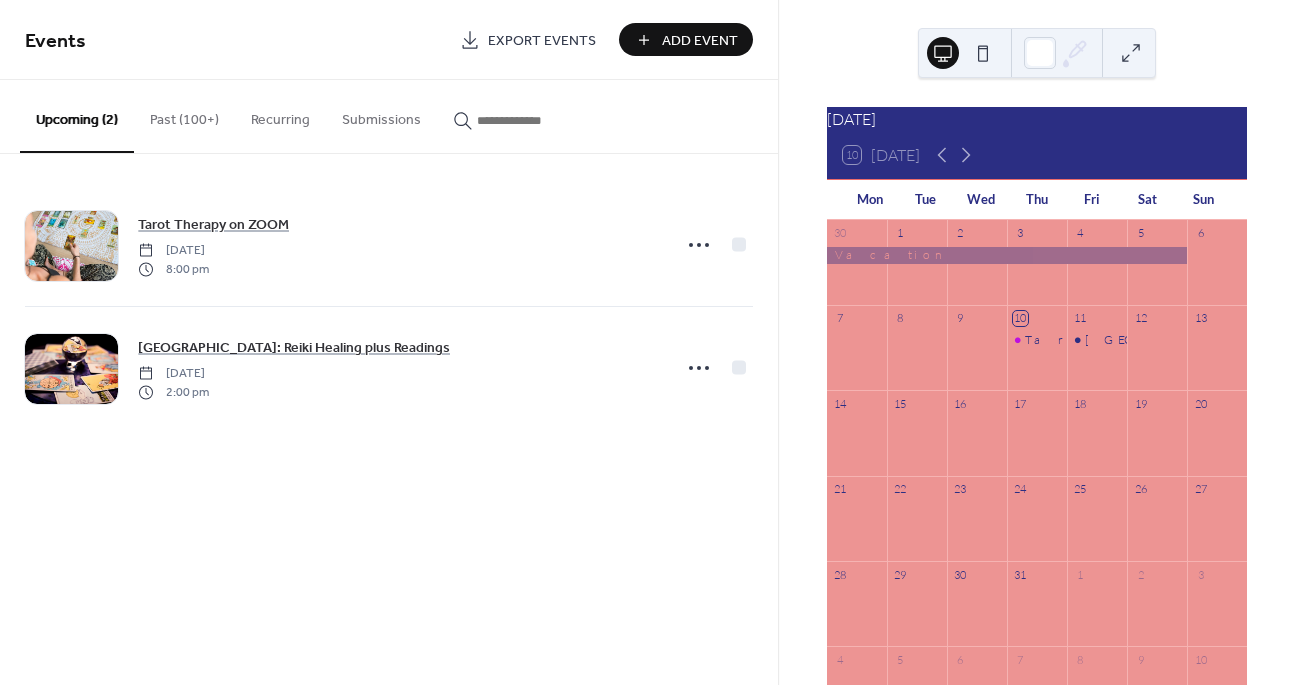 scroll, scrollTop: 64, scrollLeft: 0, axis: vertical 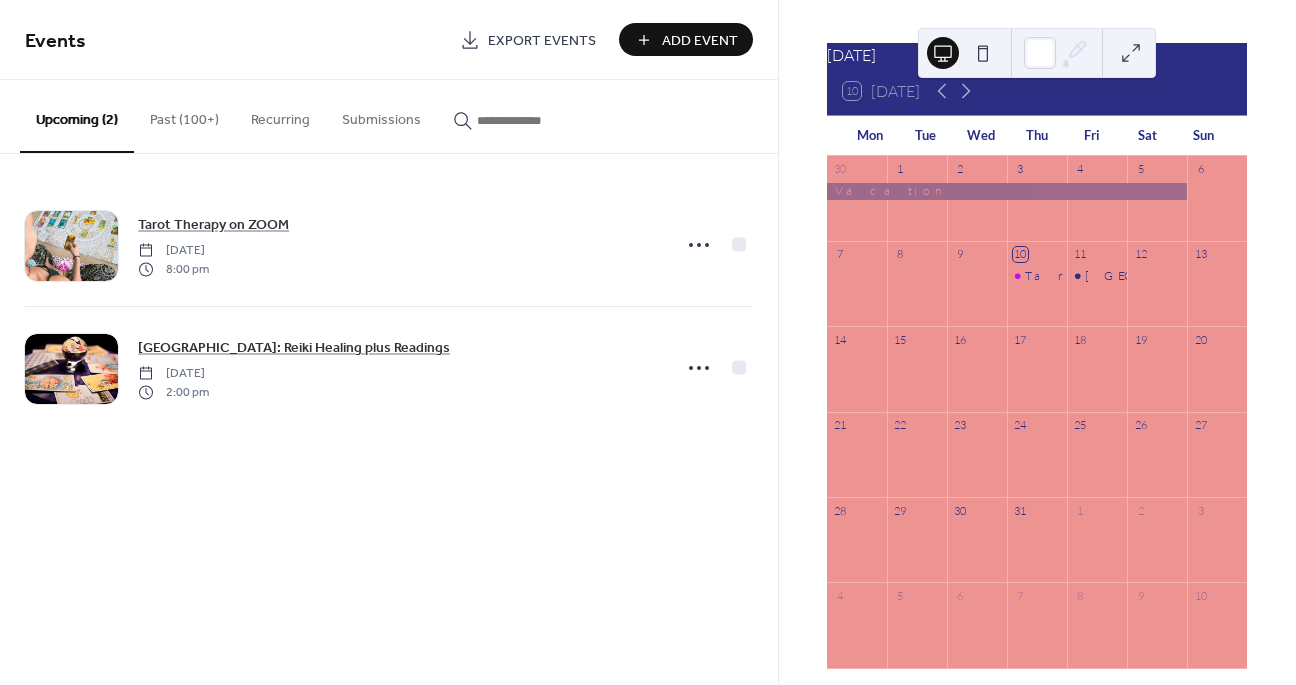 click at bounding box center (1157, 293) 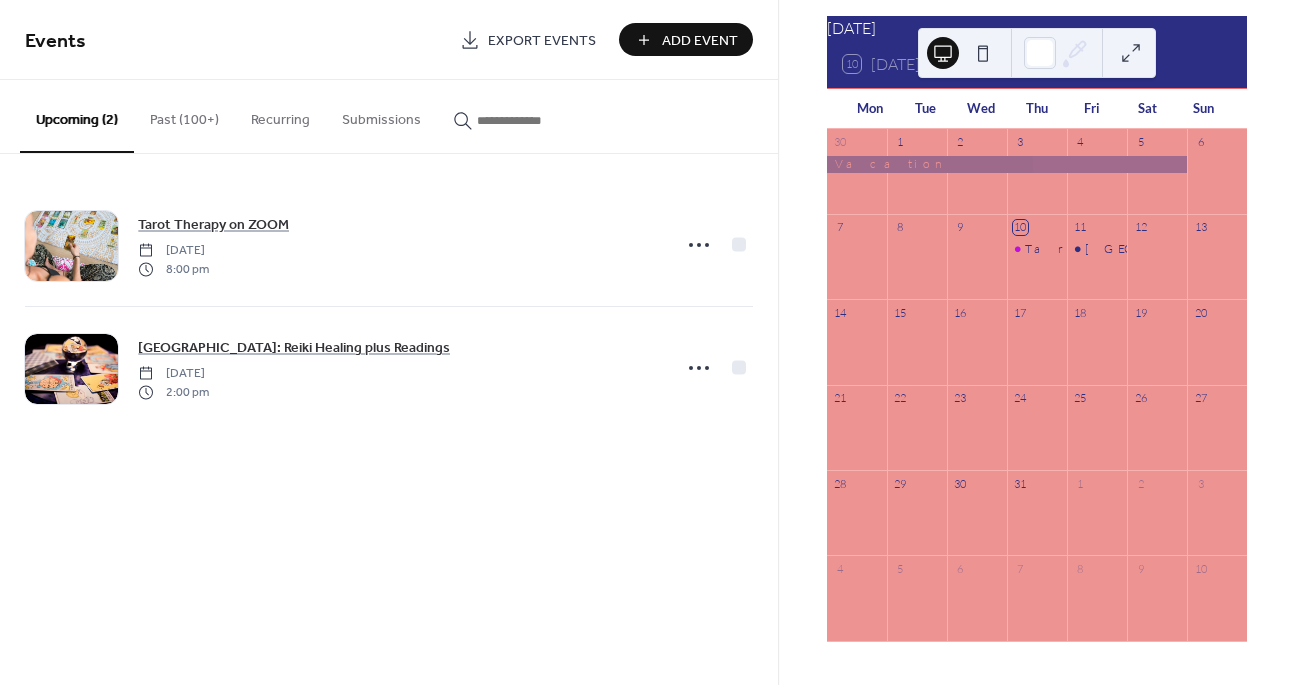 click at bounding box center (917, 352) 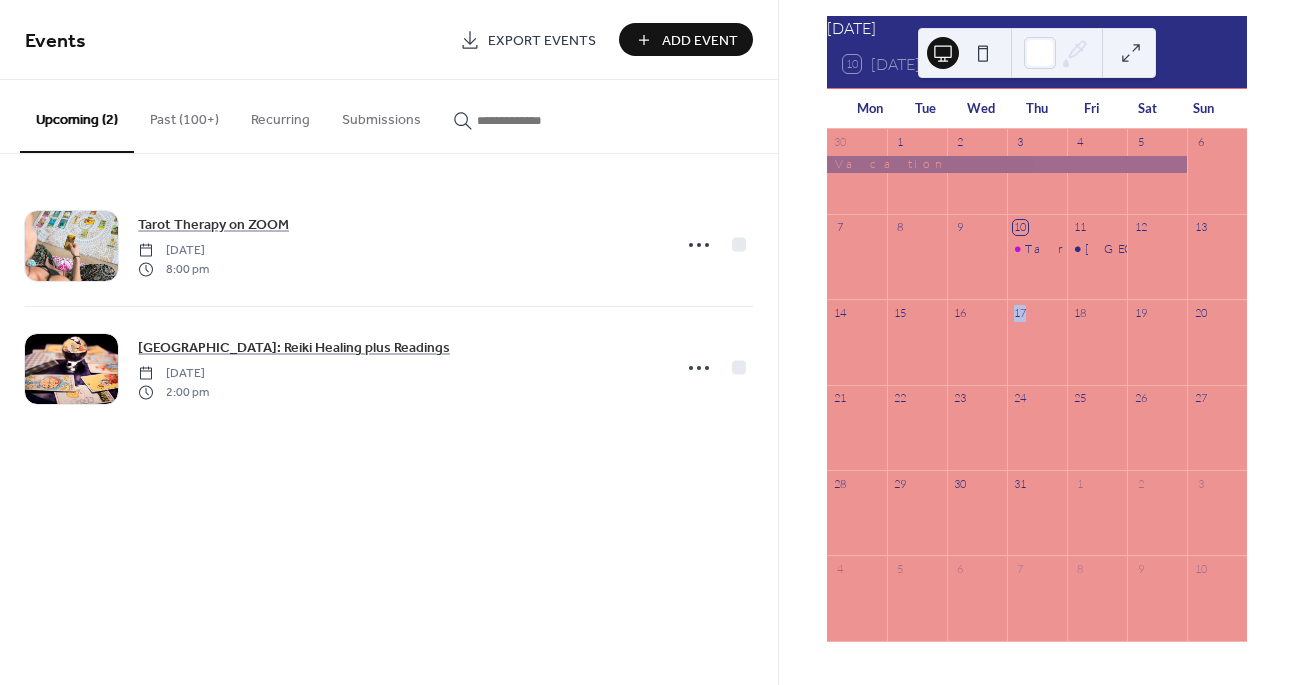 click at bounding box center [977, 352] 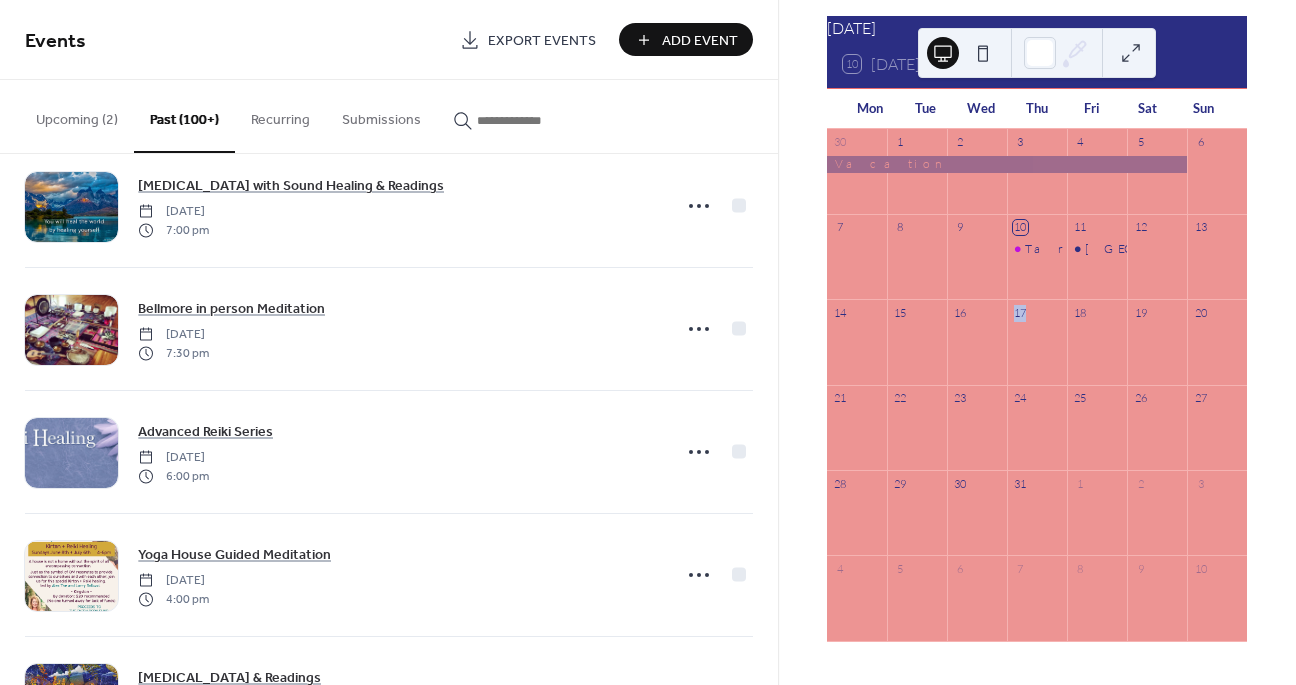 scroll, scrollTop: 538, scrollLeft: 0, axis: vertical 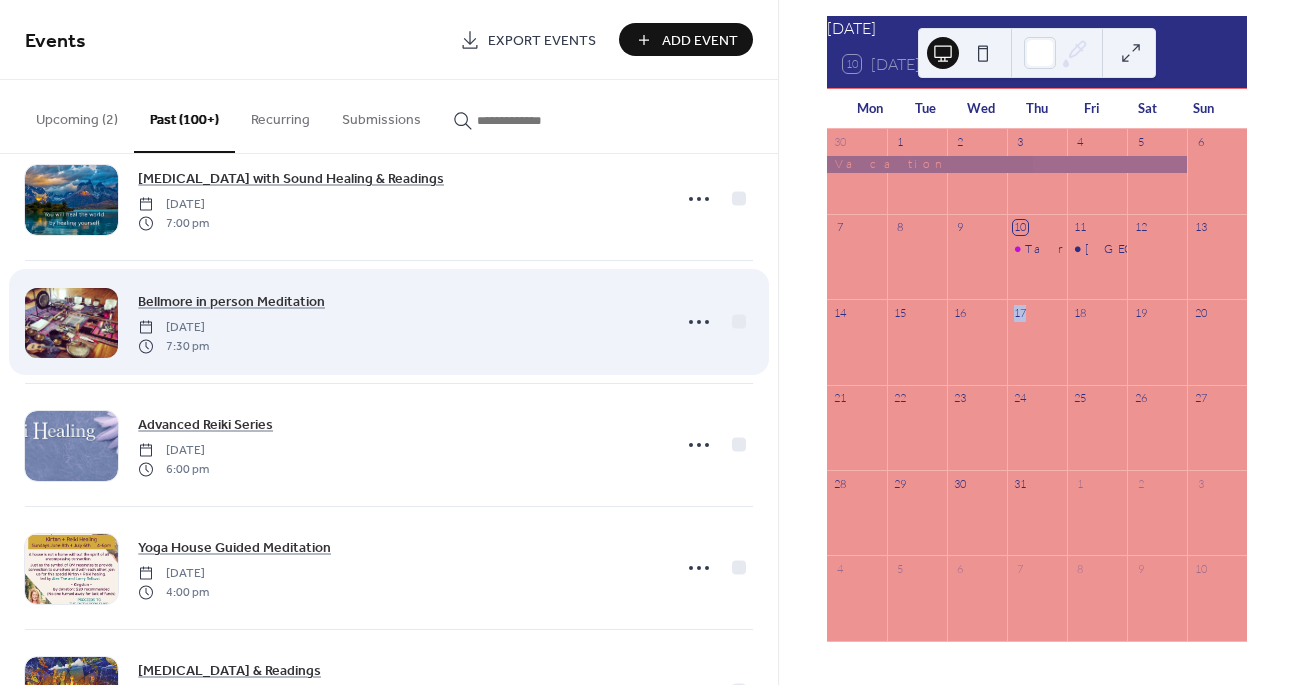click at bounding box center [71, 323] 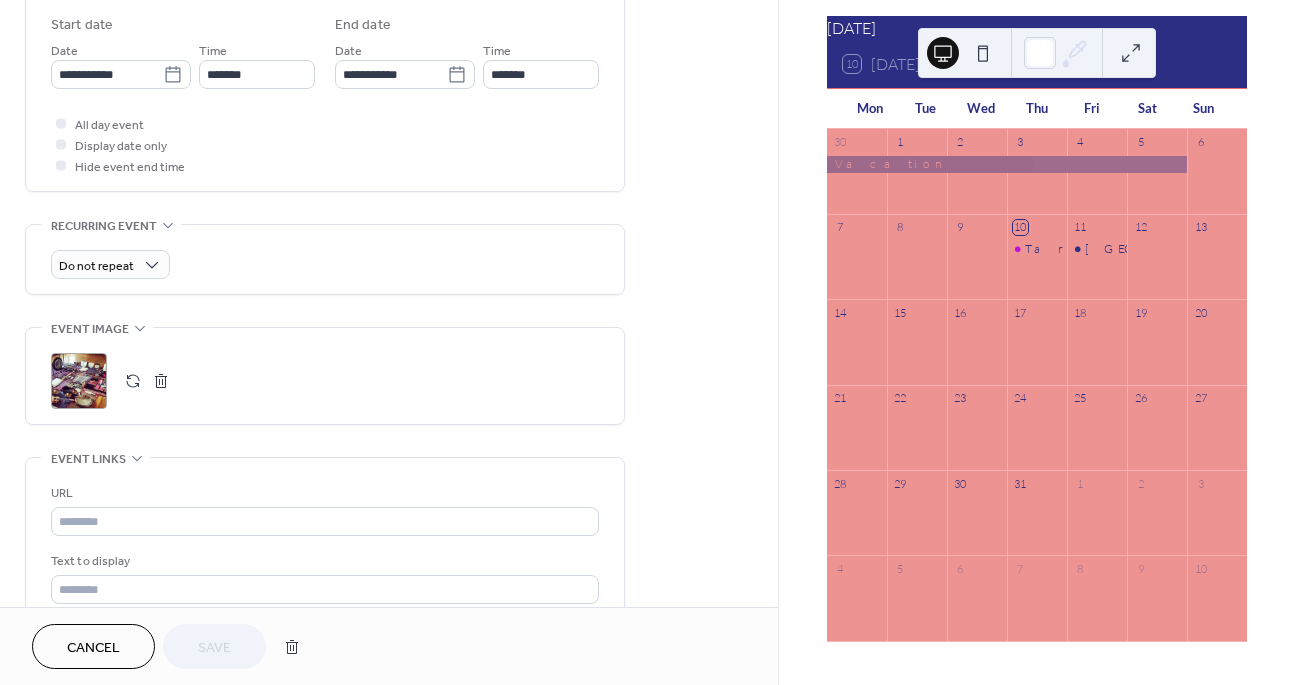 scroll, scrollTop: 656, scrollLeft: 0, axis: vertical 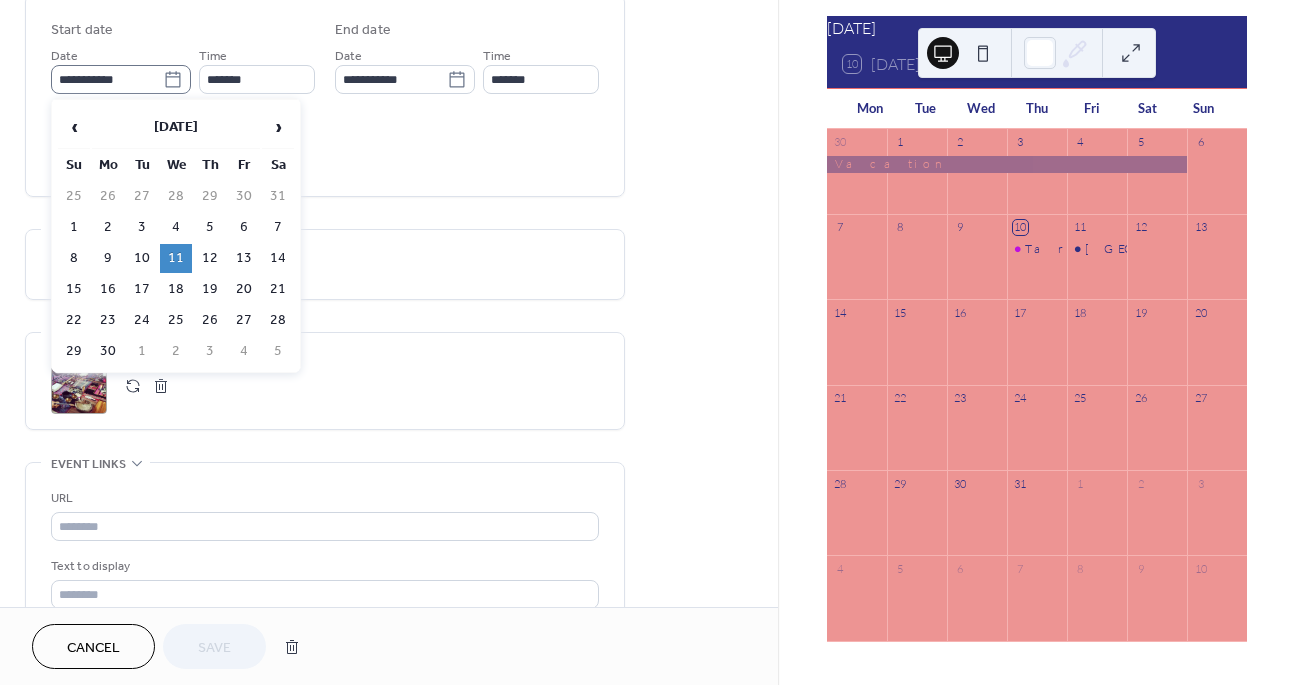 click 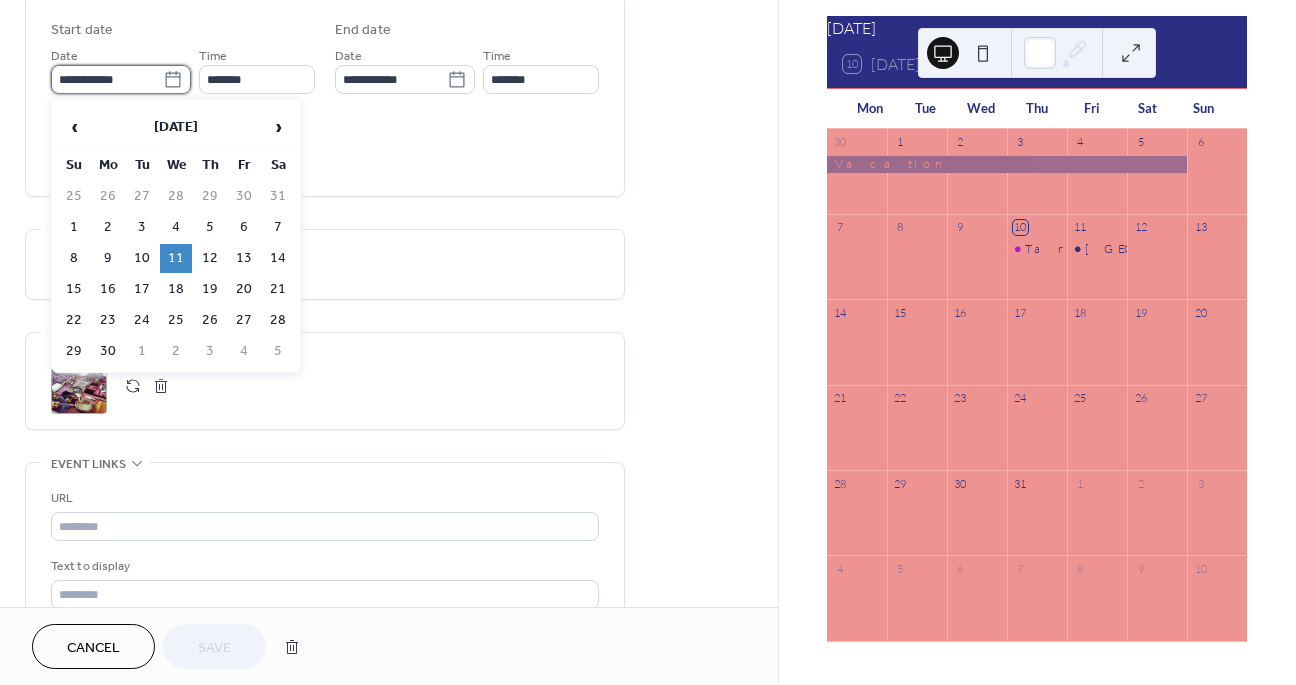 click on "**********" at bounding box center [107, 79] 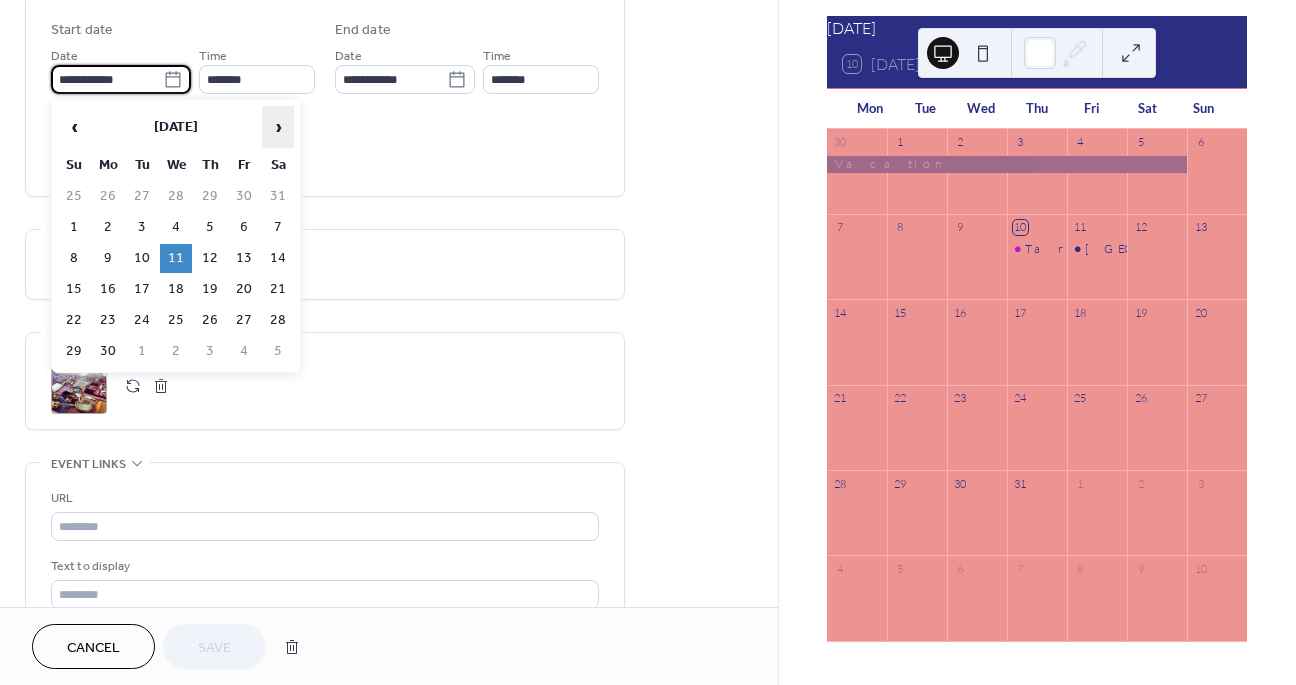 click on "›" at bounding box center (278, 127) 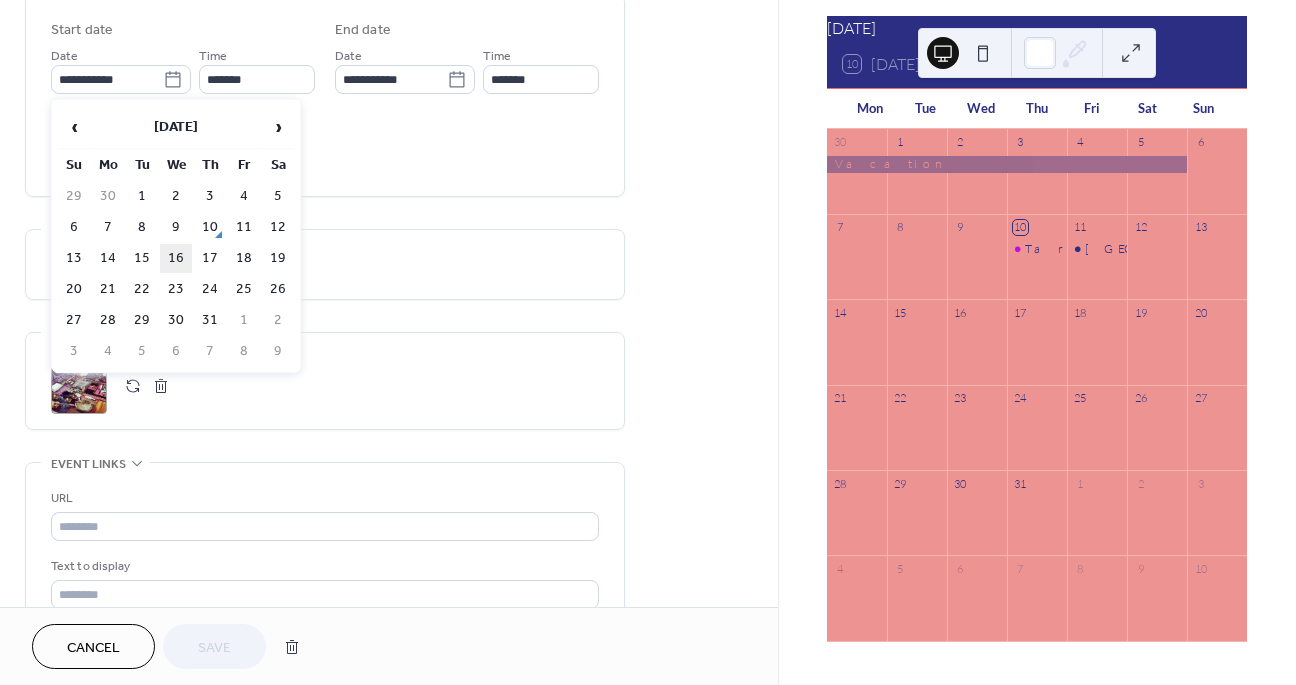 click on "16" at bounding box center [176, 258] 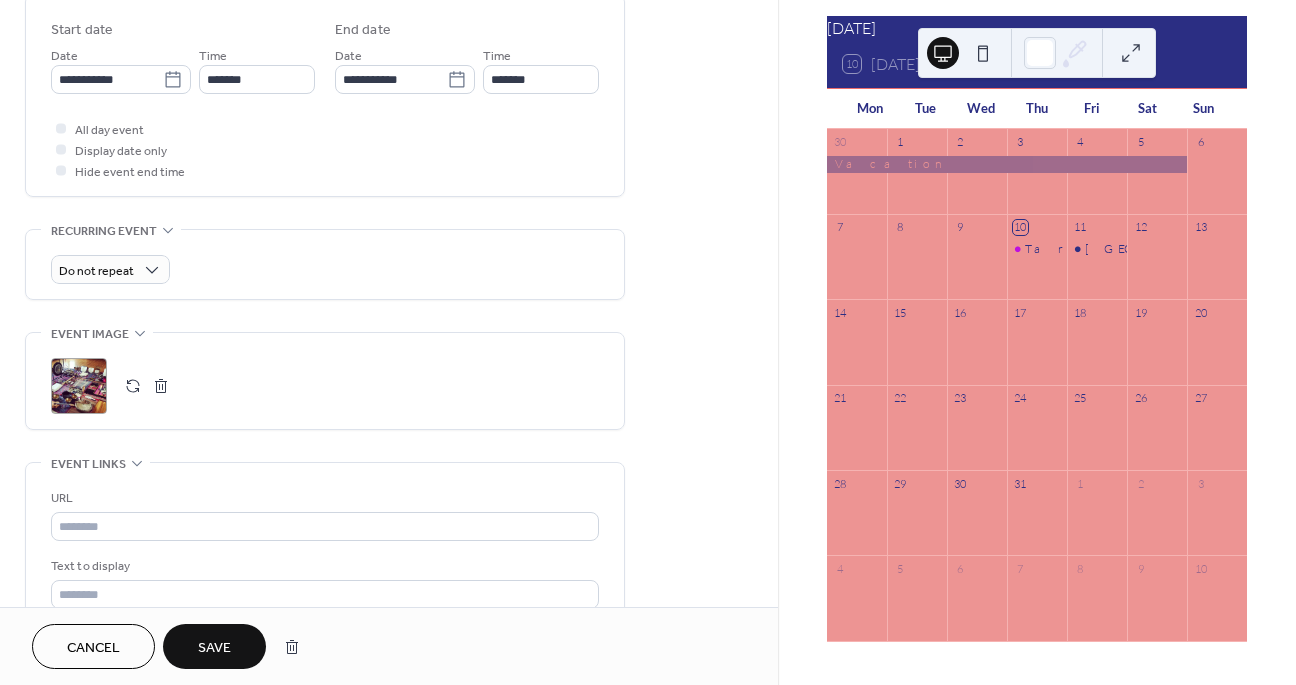 click on "Save" at bounding box center (214, 648) 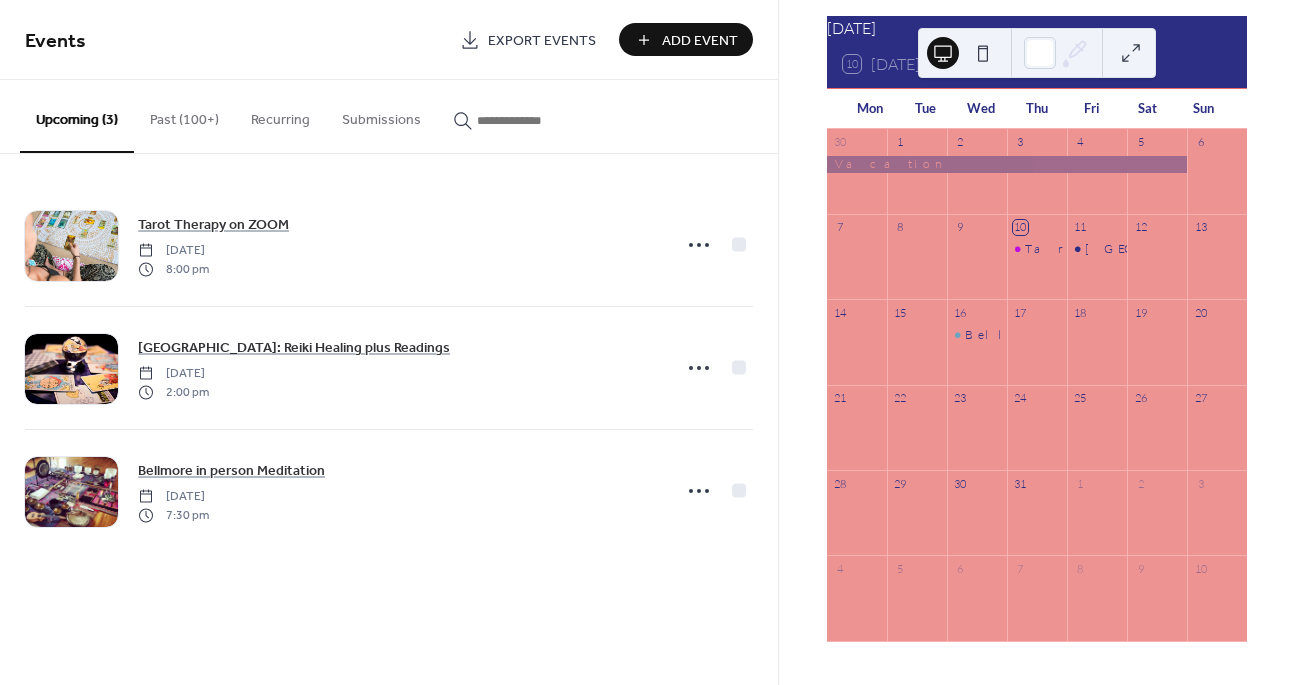 click at bounding box center (1097, 352) 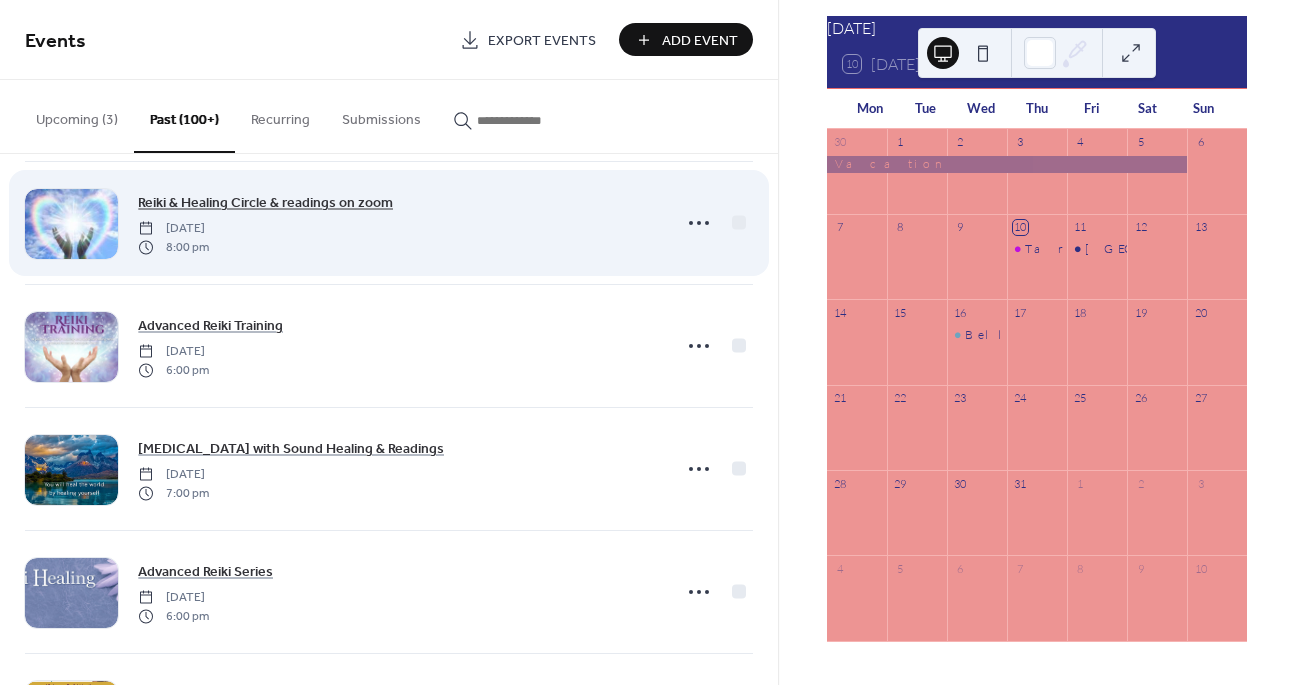 scroll, scrollTop: 271, scrollLeft: 0, axis: vertical 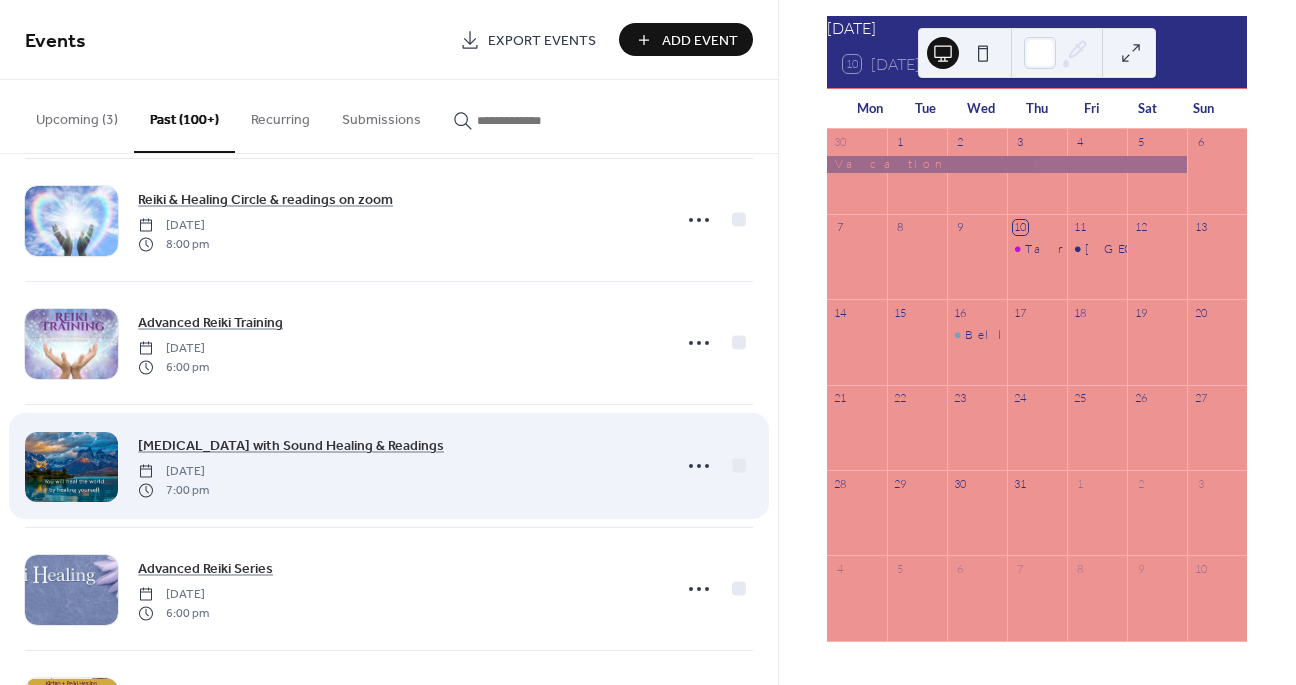 click at bounding box center [71, 467] 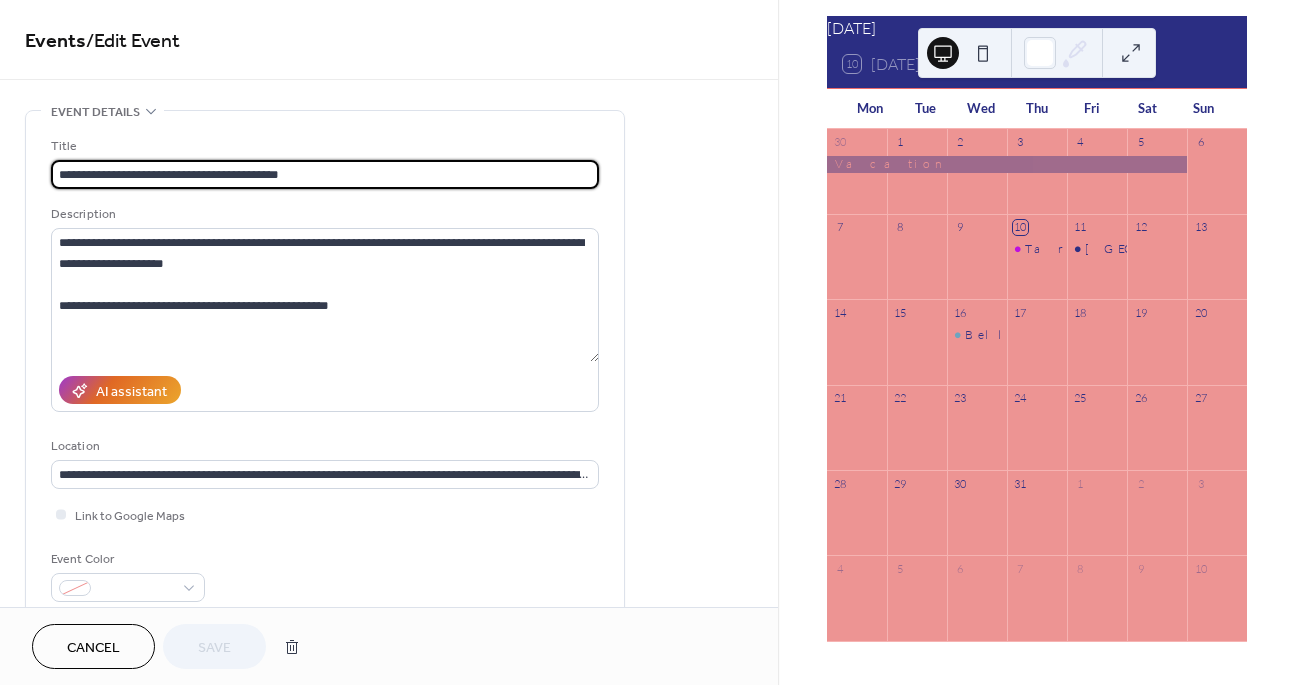 scroll, scrollTop: 1, scrollLeft: 0, axis: vertical 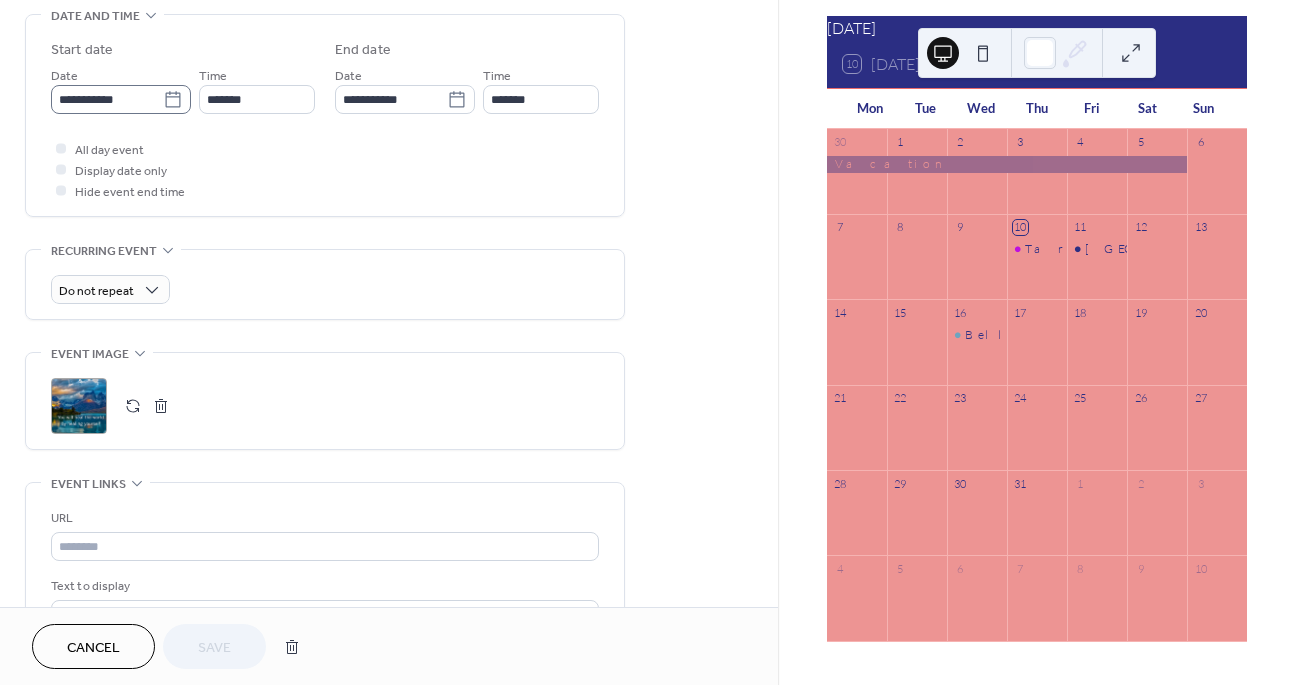 click 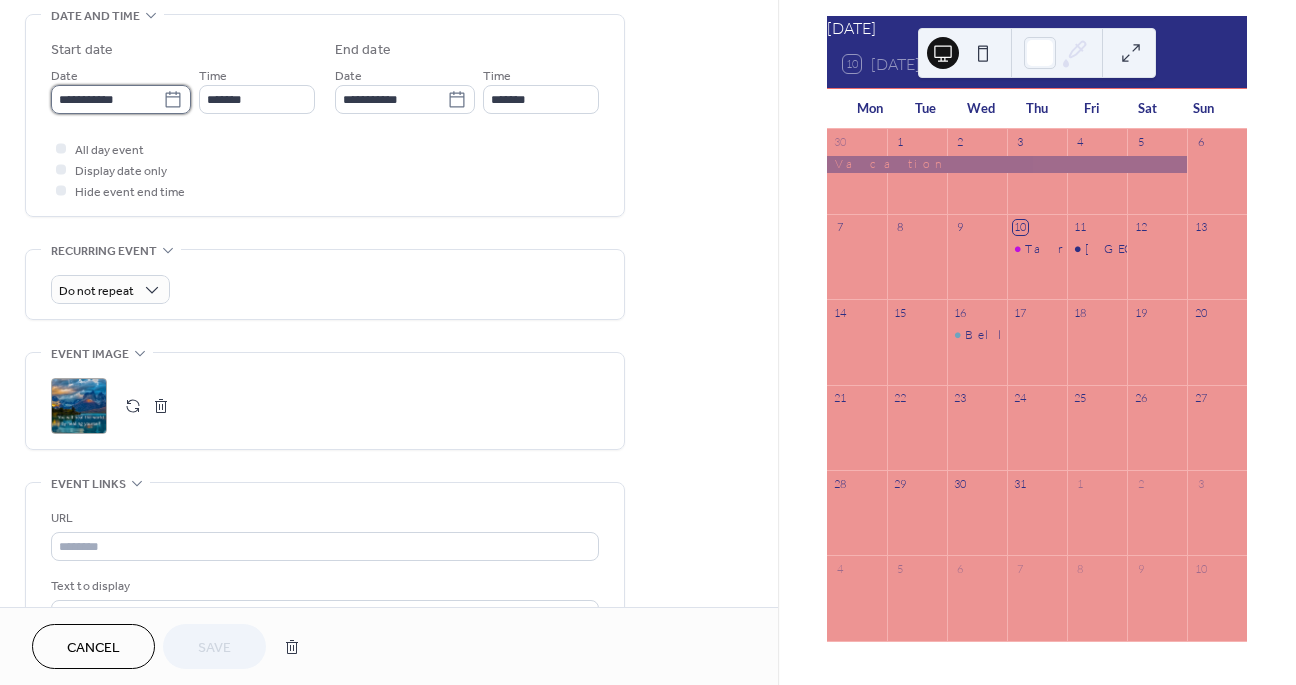 click on "**********" at bounding box center (107, 99) 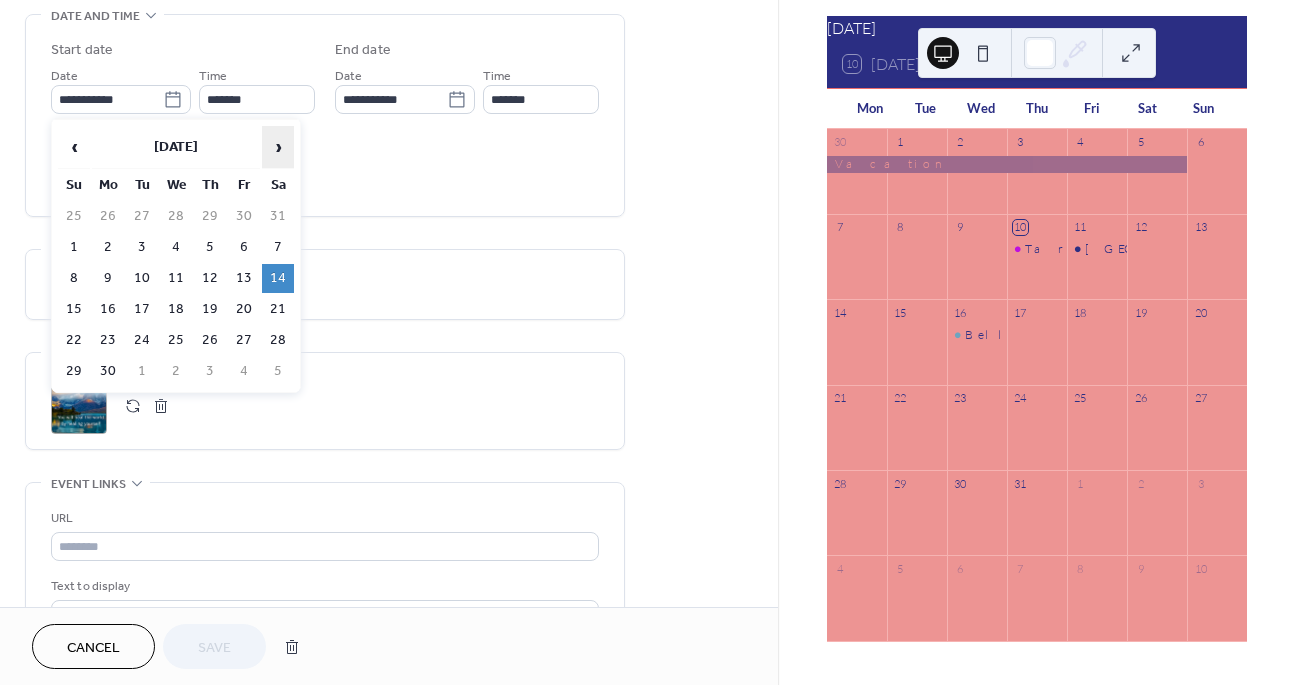 click on "›" at bounding box center [278, 147] 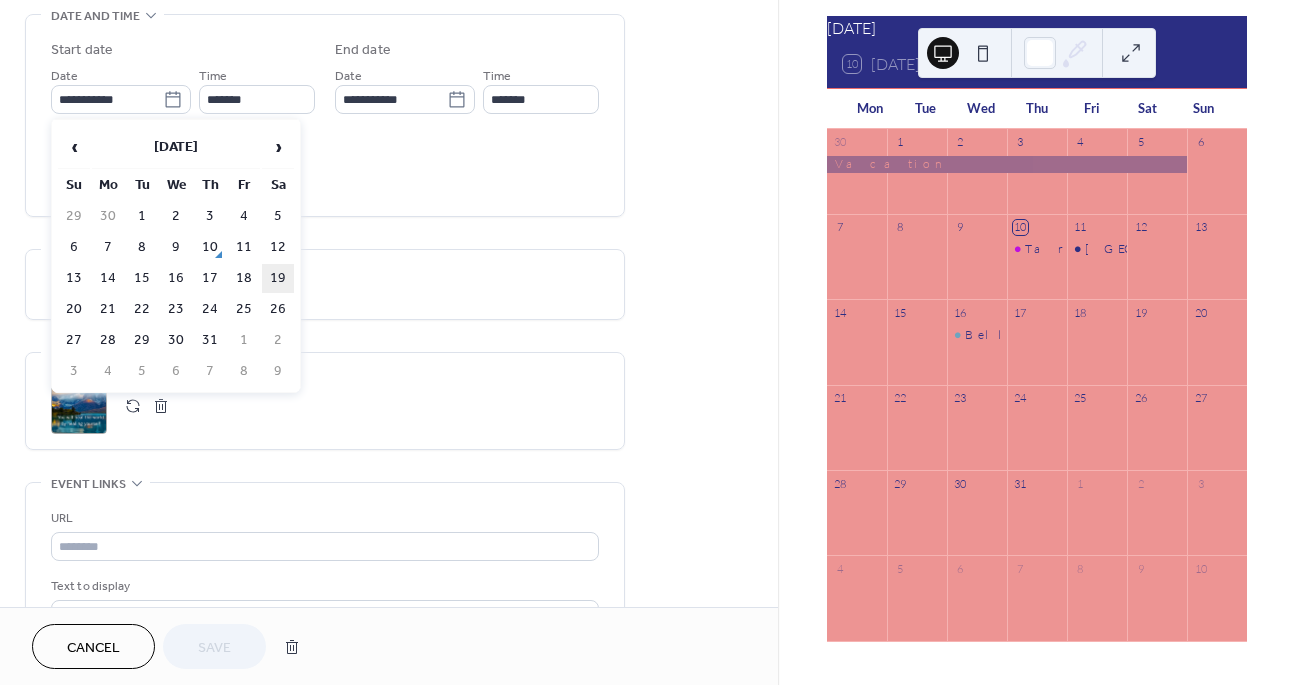 click on "19" at bounding box center (278, 278) 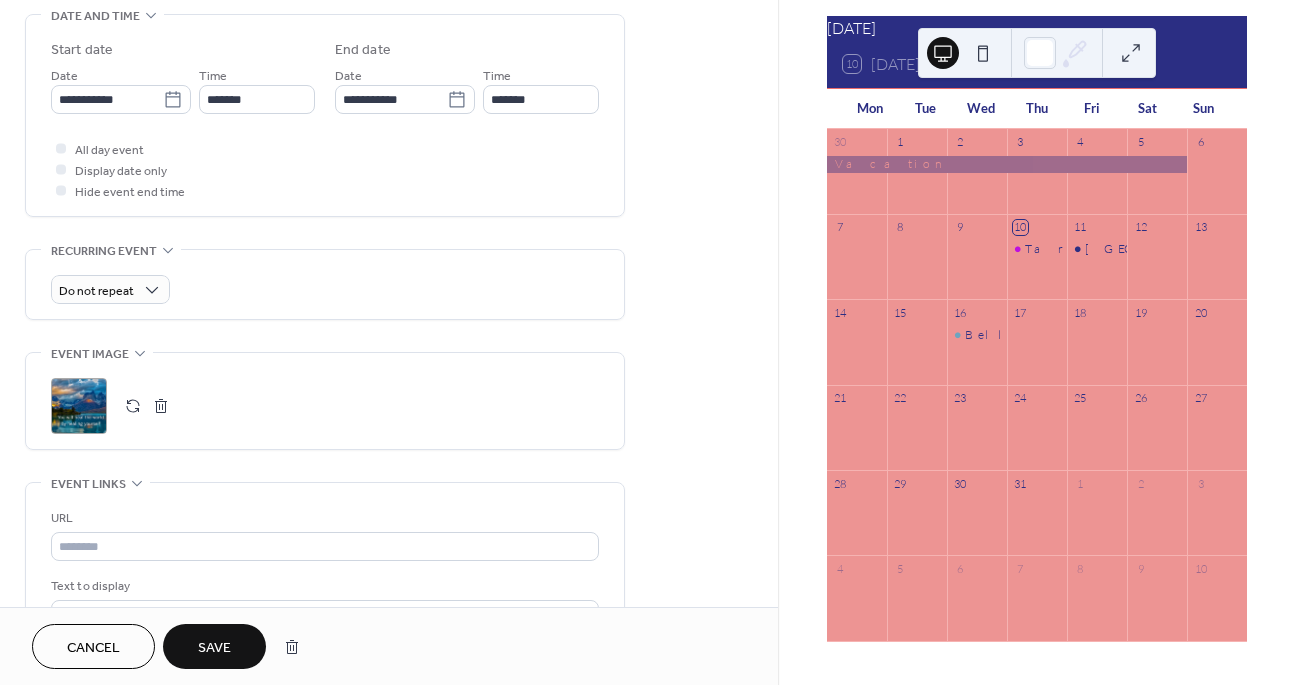 click on "Save" at bounding box center (214, 646) 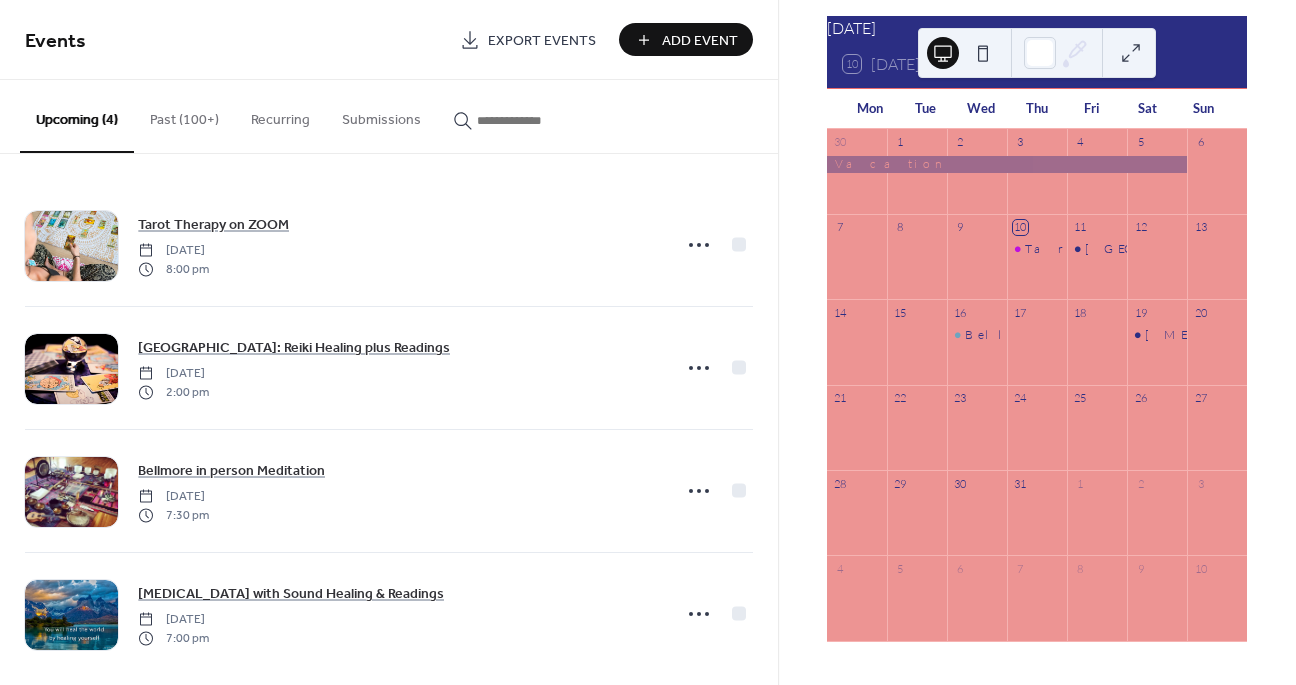scroll, scrollTop: 107, scrollLeft: 0, axis: vertical 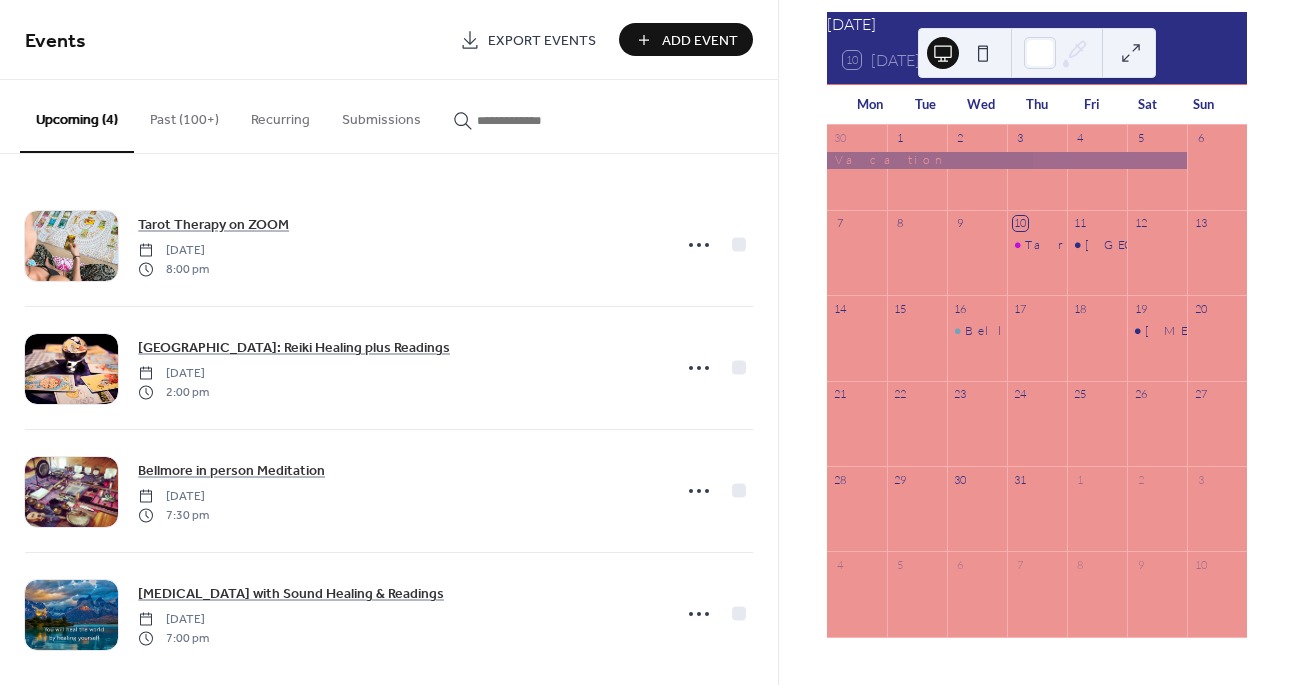click on "Past  (100+)" at bounding box center (184, 115) 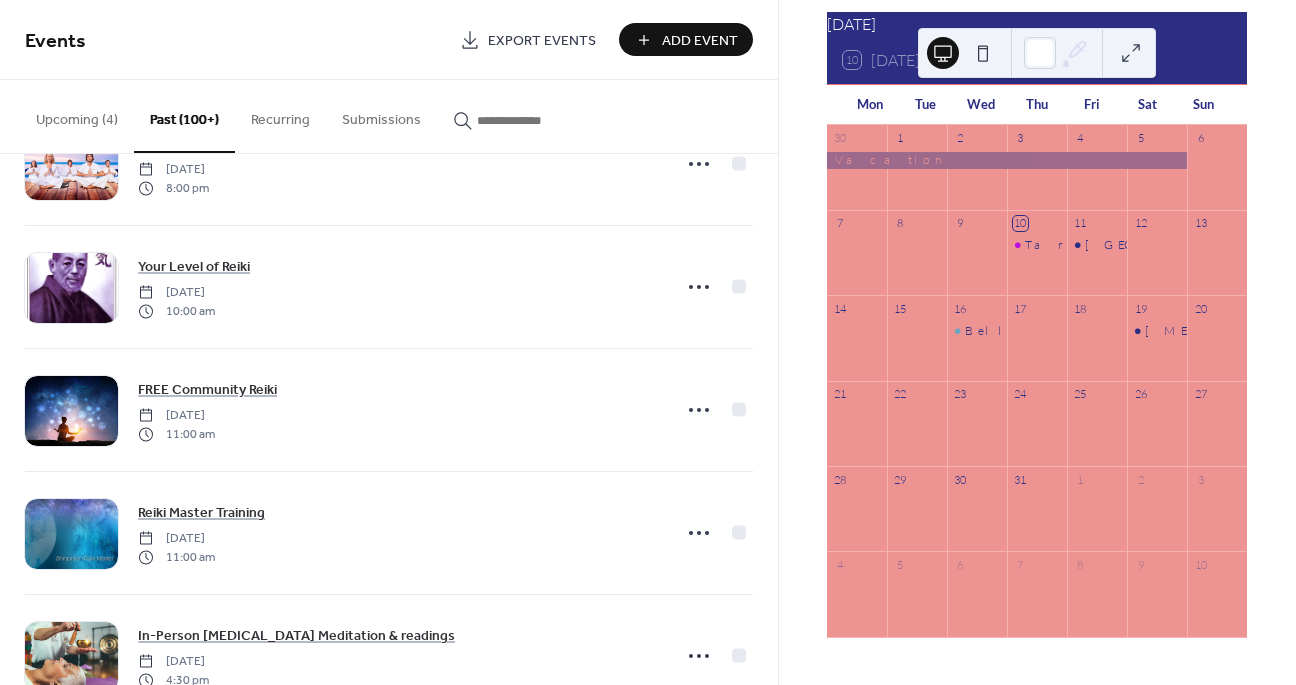 scroll, scrollTop: 2543, scrollLeft: 0, axis: vertical 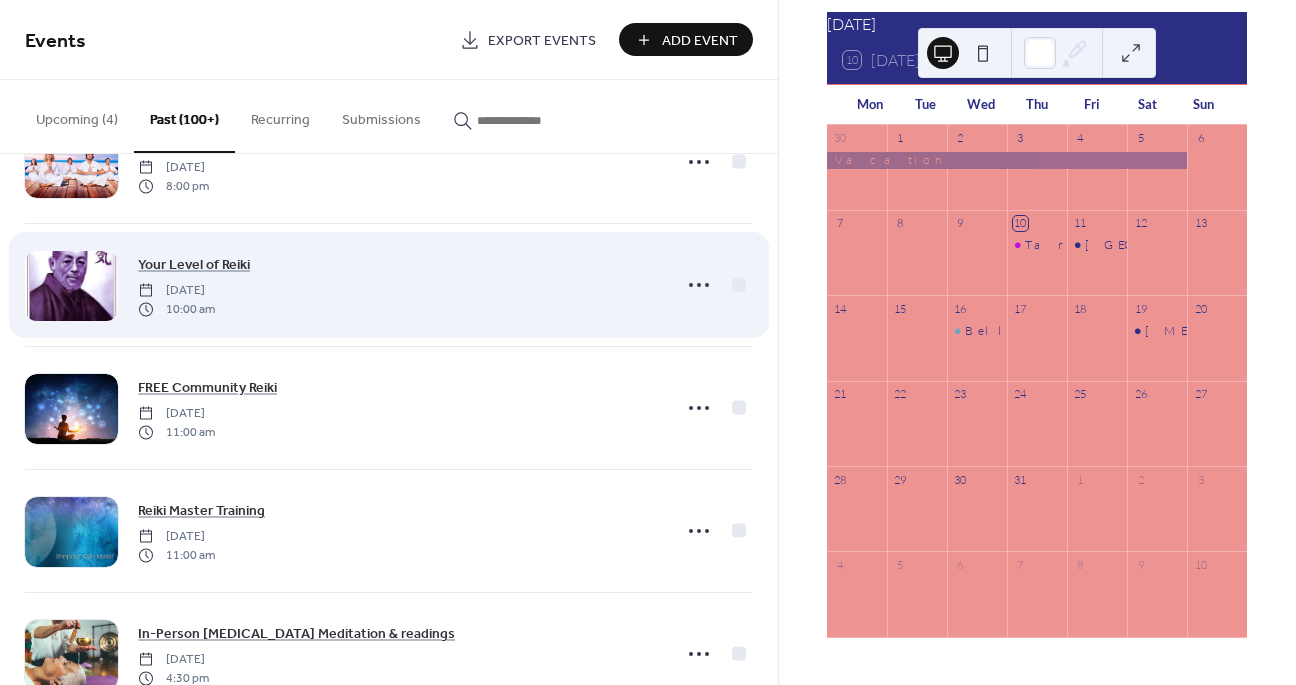 click at bounding box center (71, 286) 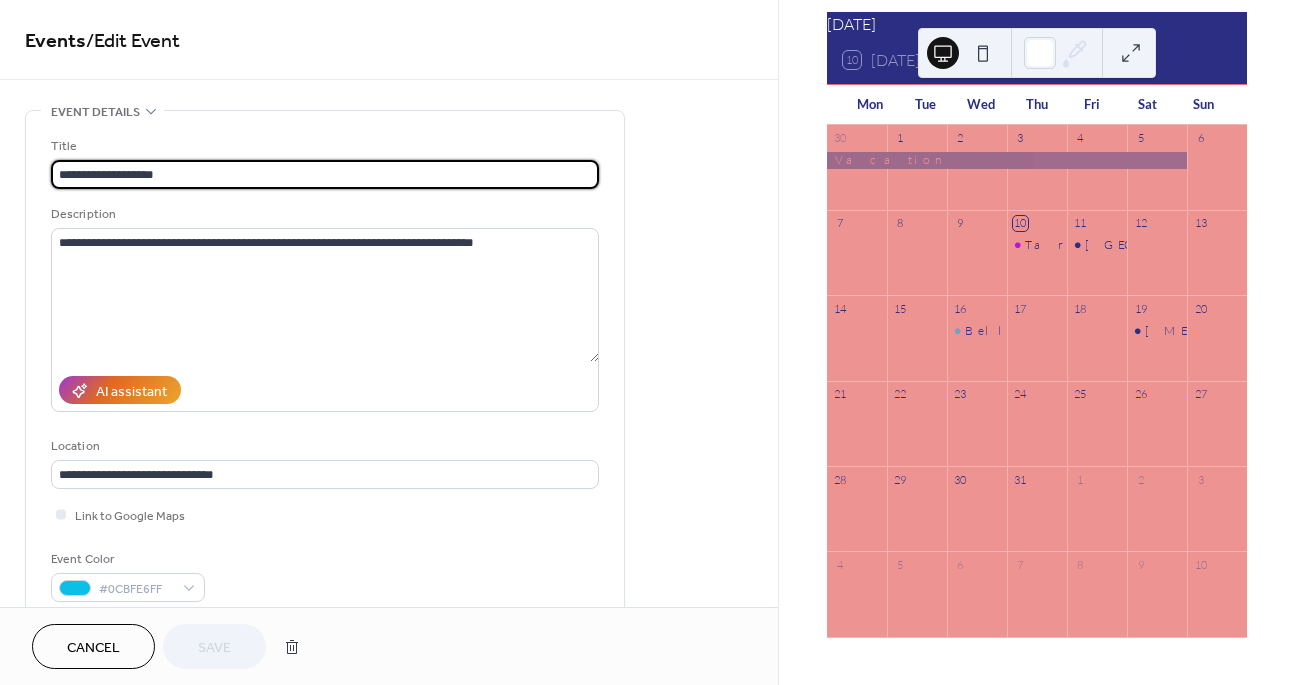 drag, startPoint x: 172, startPoint y: 168, endPoint x: 14, endPoint y: 147, distance: 159.38947 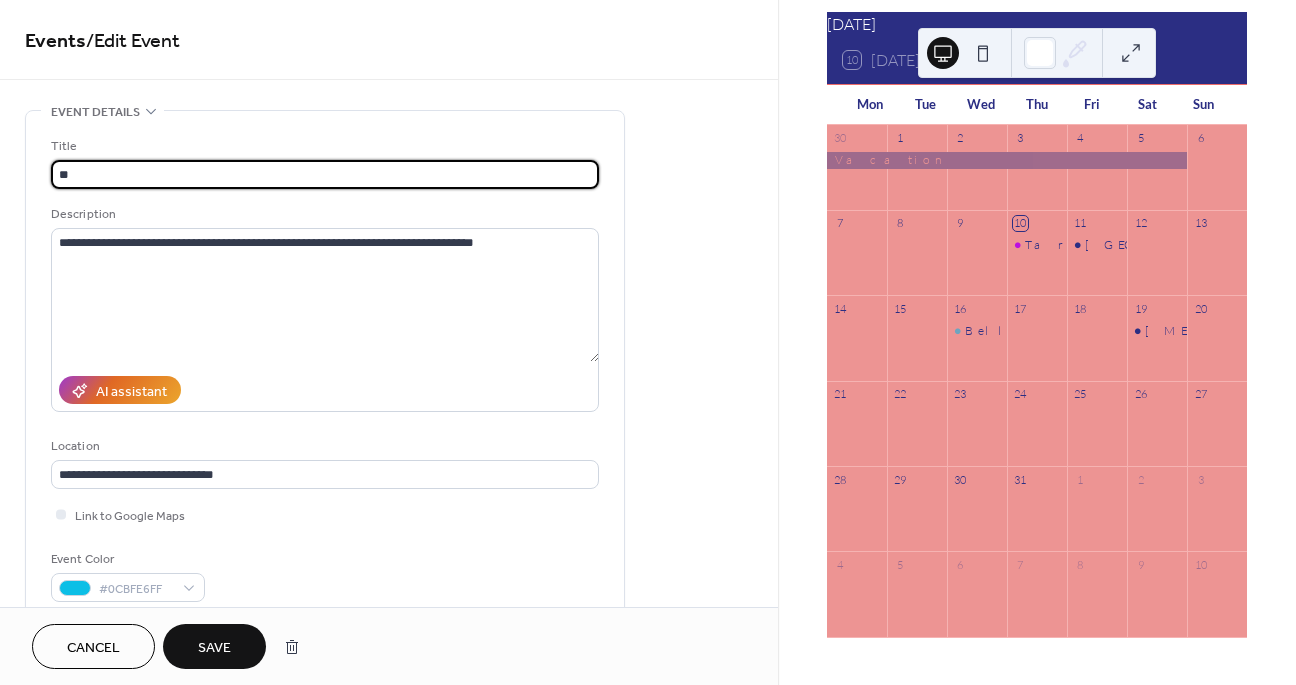 type on "*" 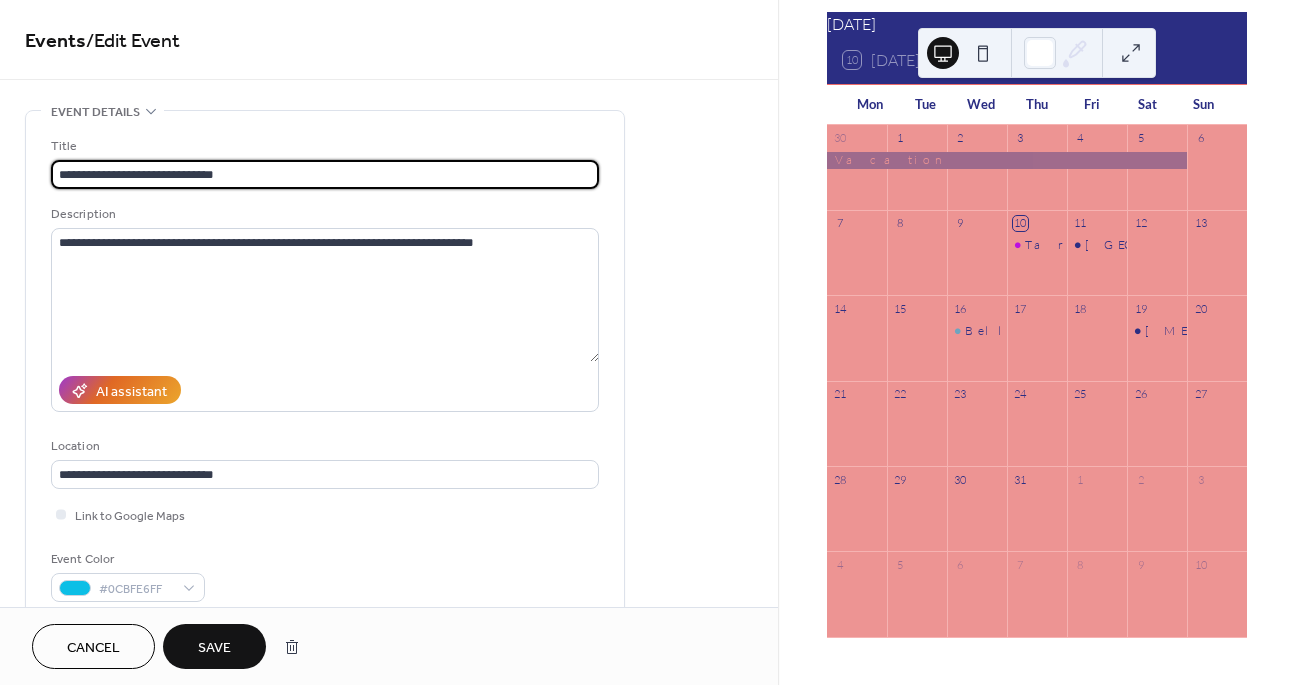 click on "**********" at bounding box center [325, 174] 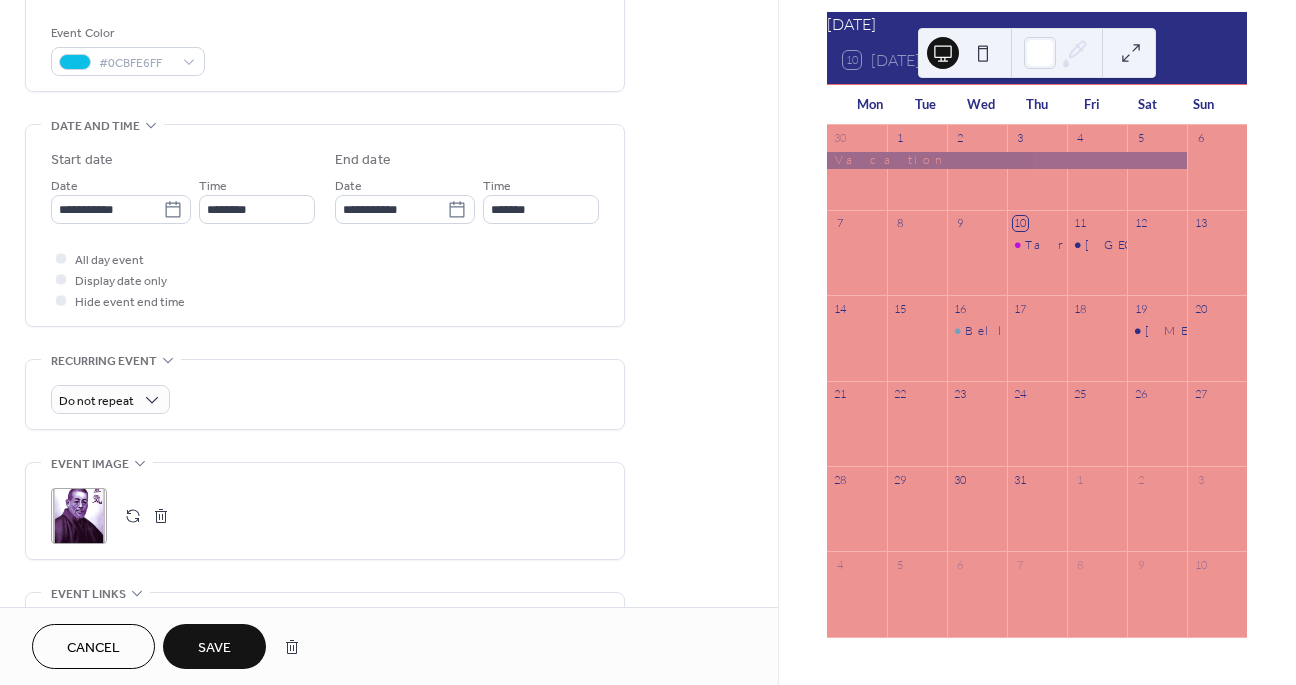 scroll, scrollTop: 524, scrollLeft: 0, axis: vertical 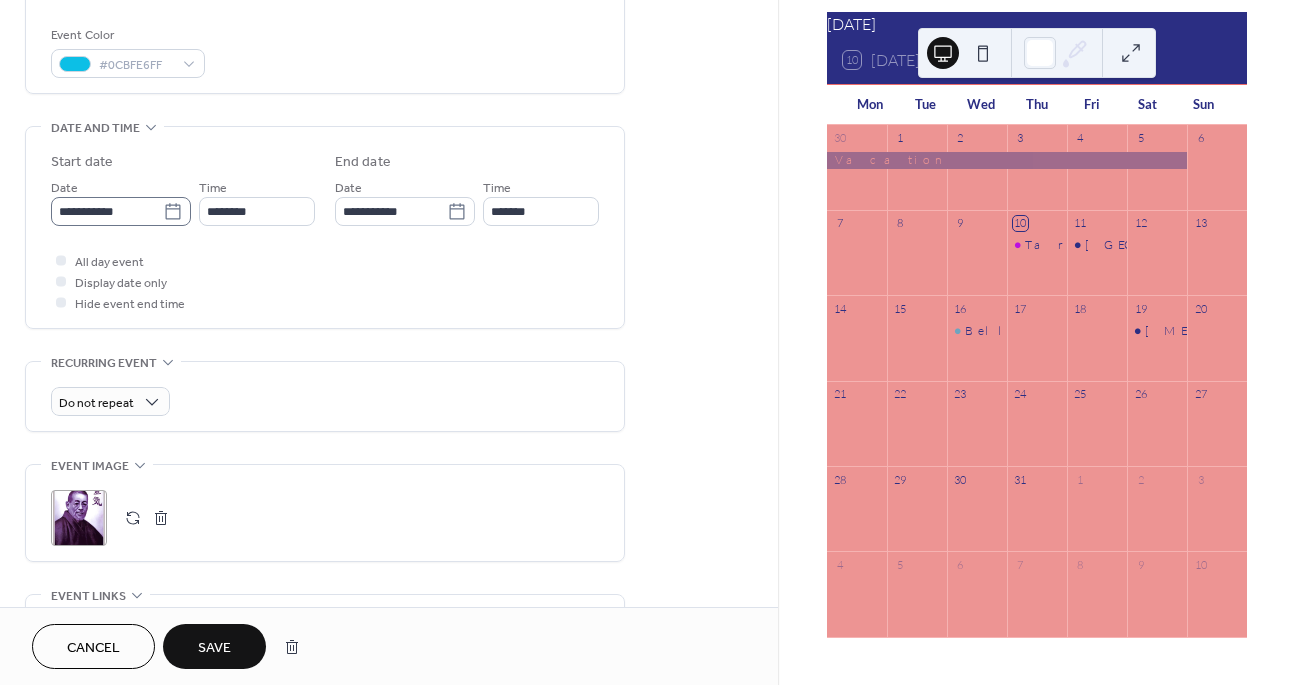type on "**********" 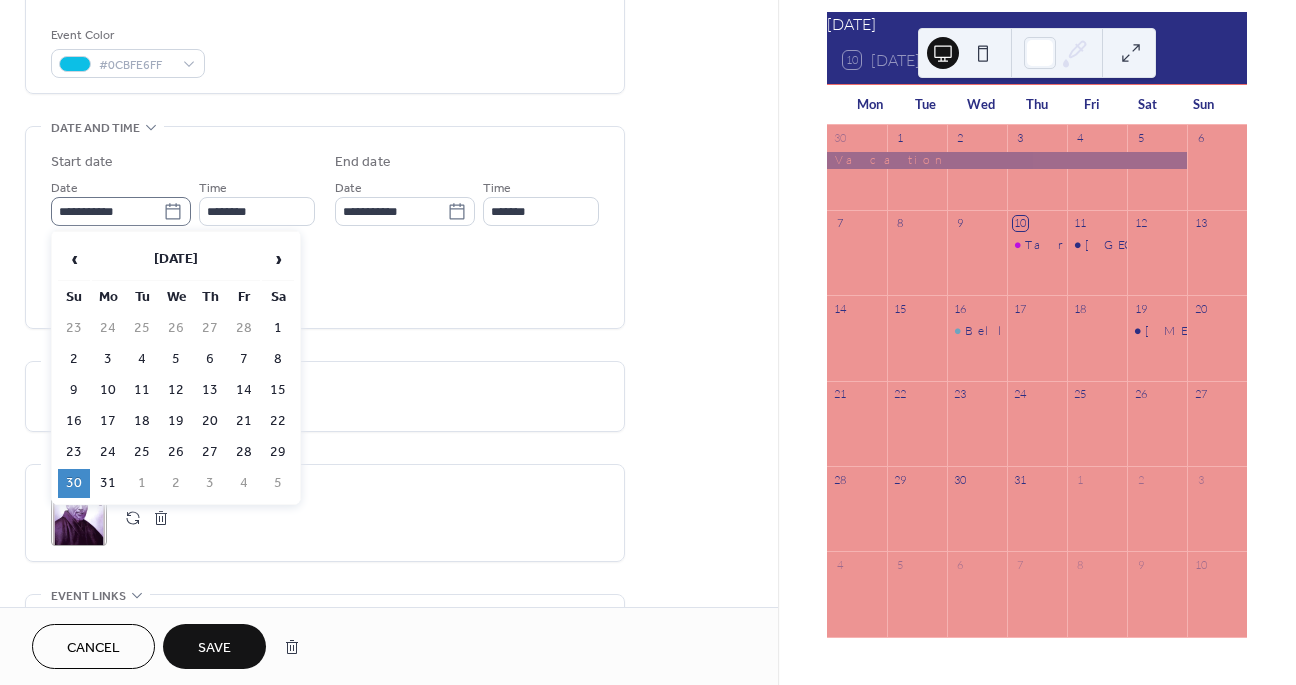 scroll, scrollTop: 0, scrollLeft: 0, axis: both 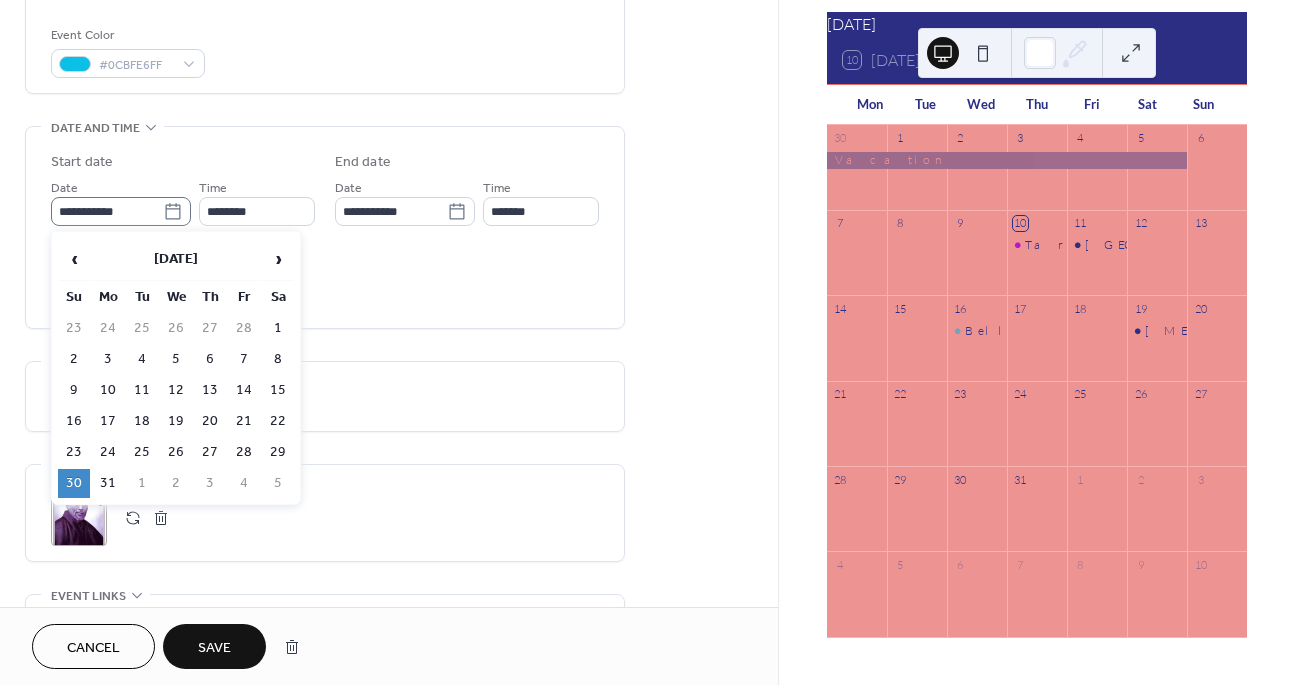 click 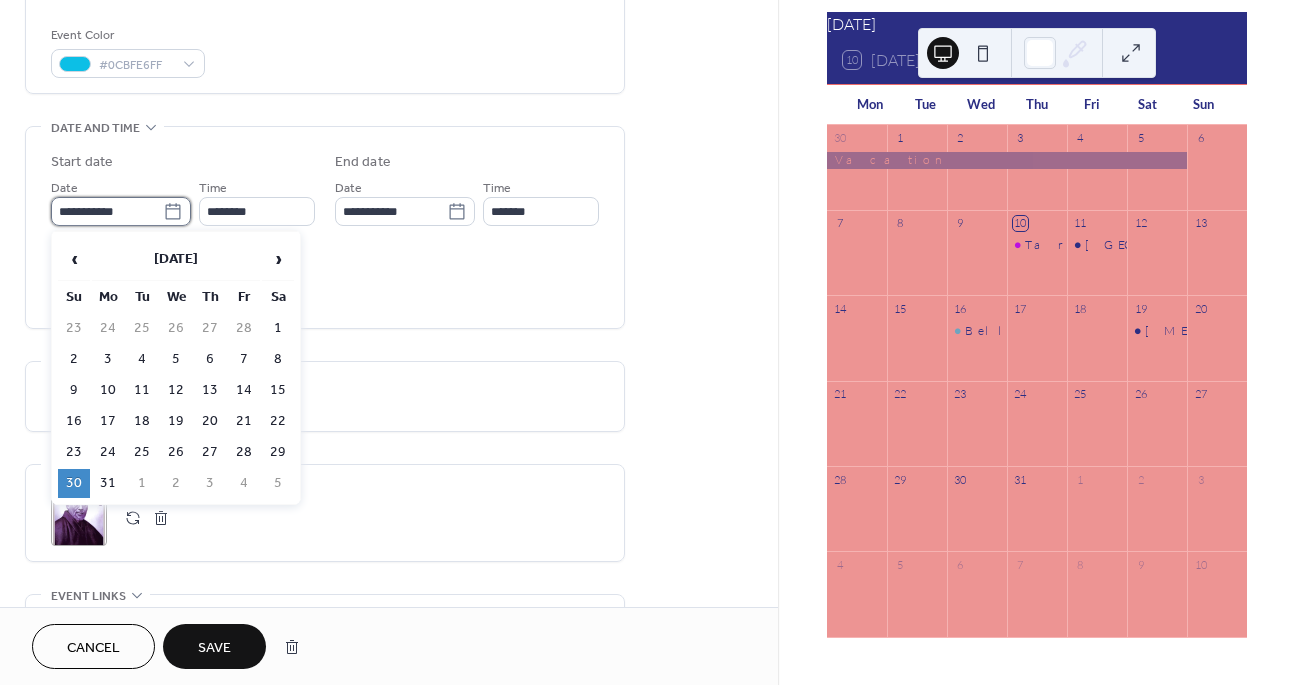 click on "**********" at bounding box center [107, 211] 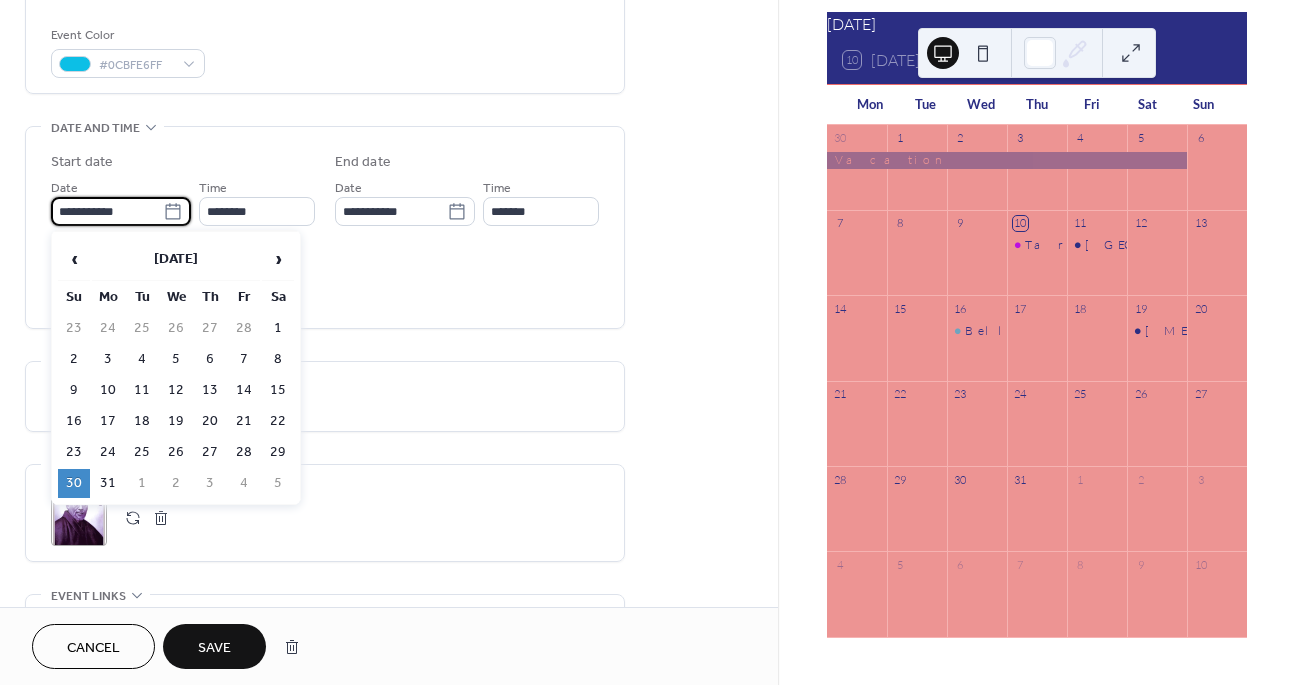 click on "‹ [DATE] › Su Mo Tu We Th Fr Sa 23 24 25 26 27 28 1 2 3 4 5 6 7 8 9 10 11 12 13 14 15 16 17 18 19 20 21 22 23 24 25 26 27 28 29 30 31 1 2 3 4 5" at bounding box center [176, 368] 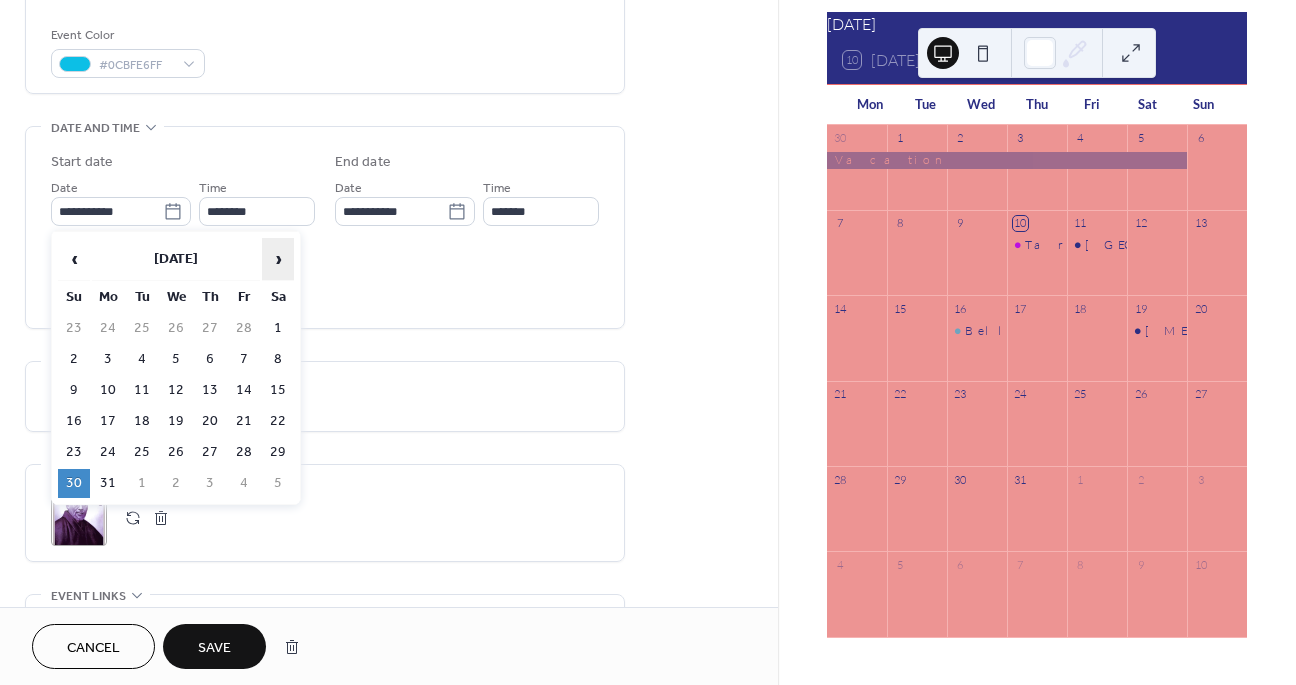 click on "›" at bounding box center (278, 259) 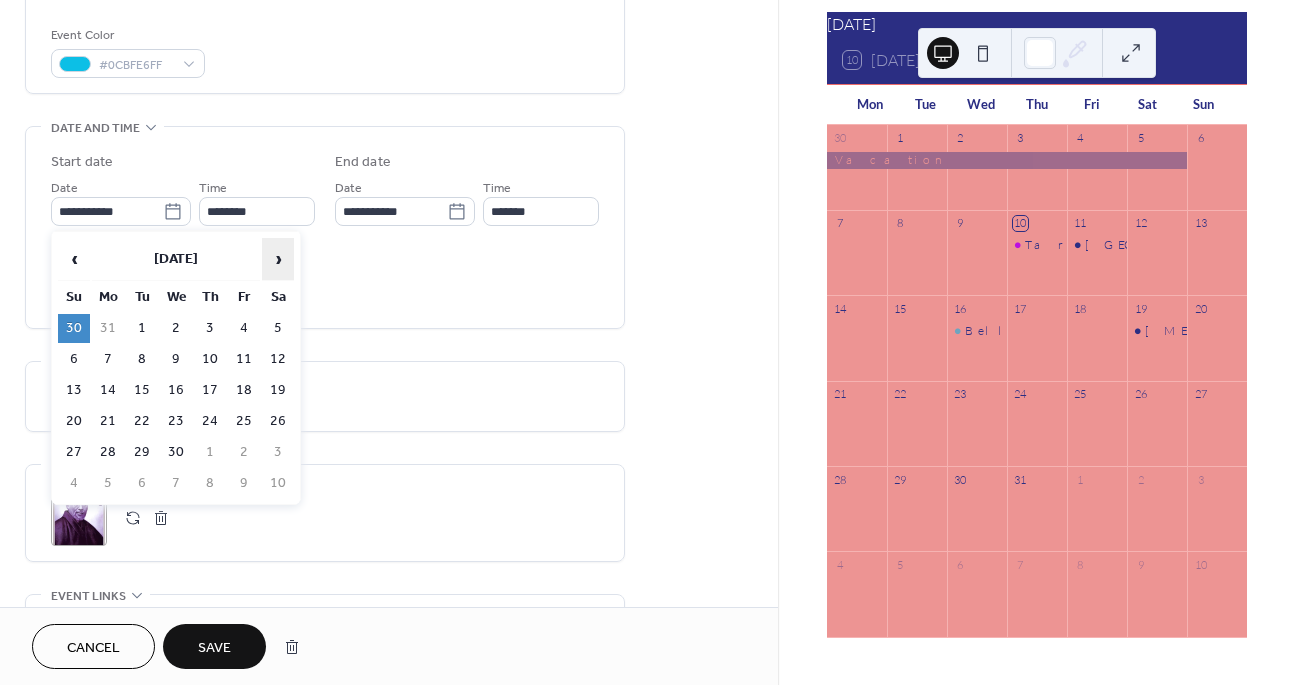 click on "›" at bounding box center [278, 259] 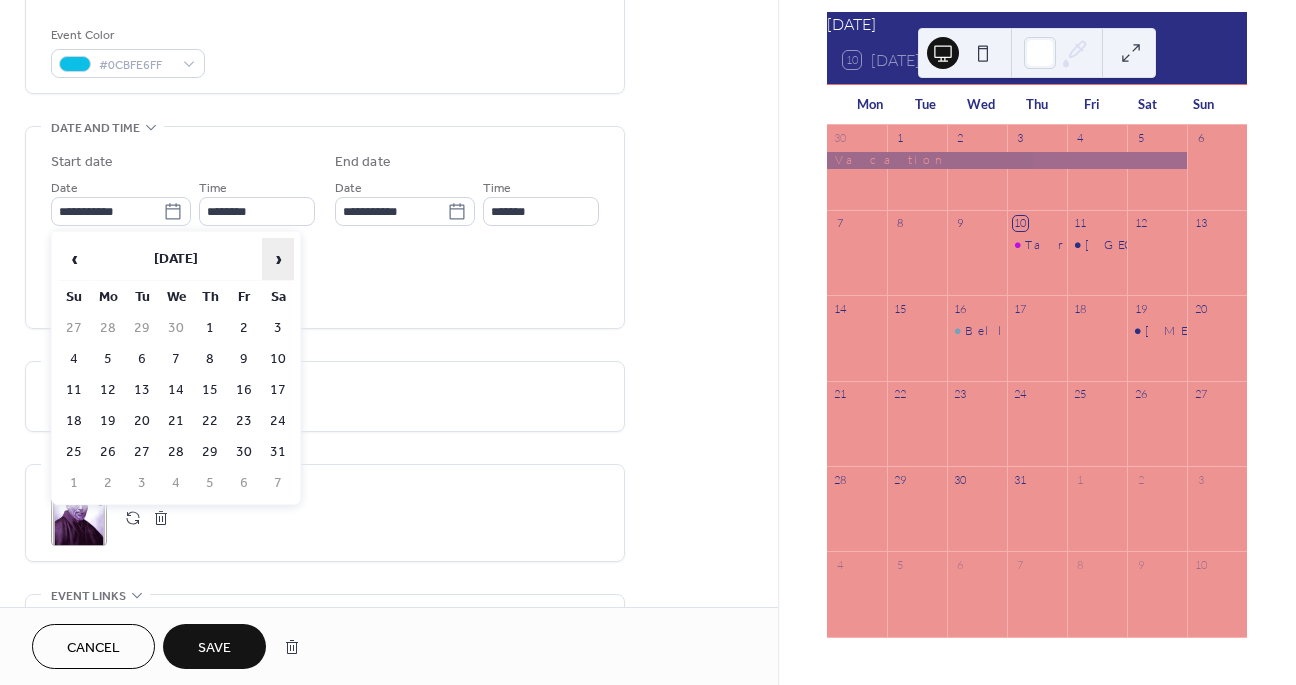 click on "›" at bounding box center [278, 259] 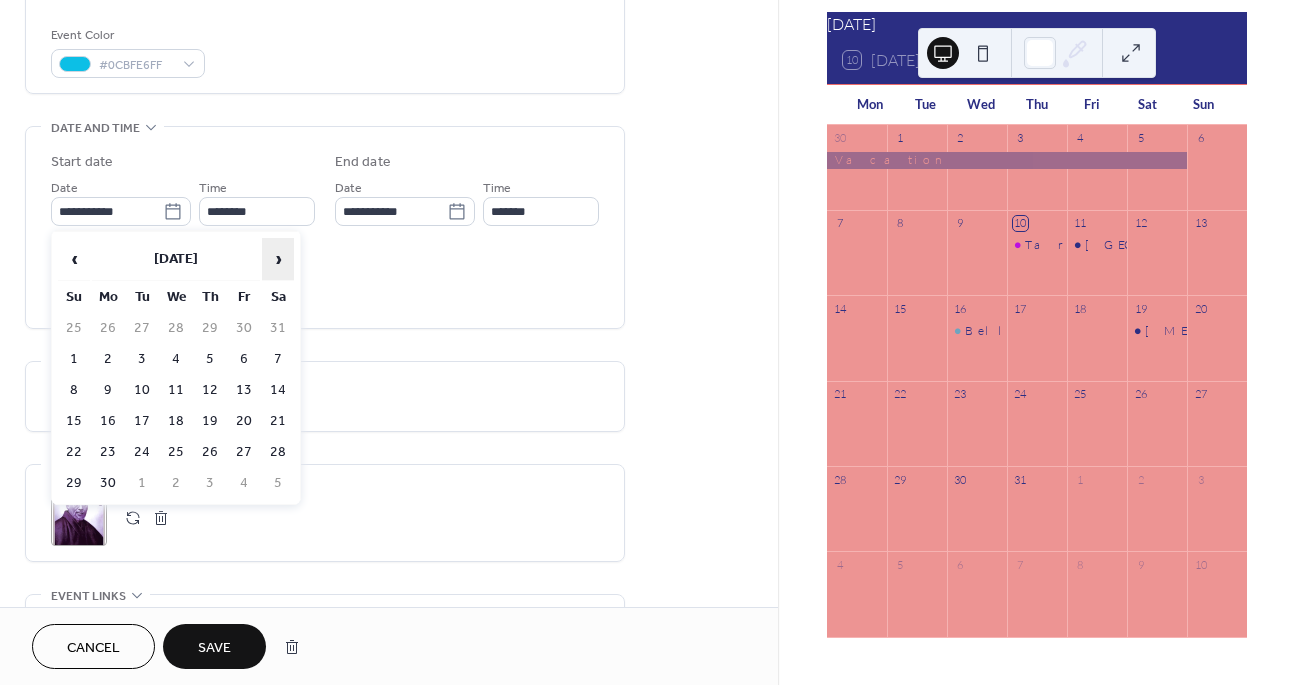click on "›" at bounding box center (278, 259) 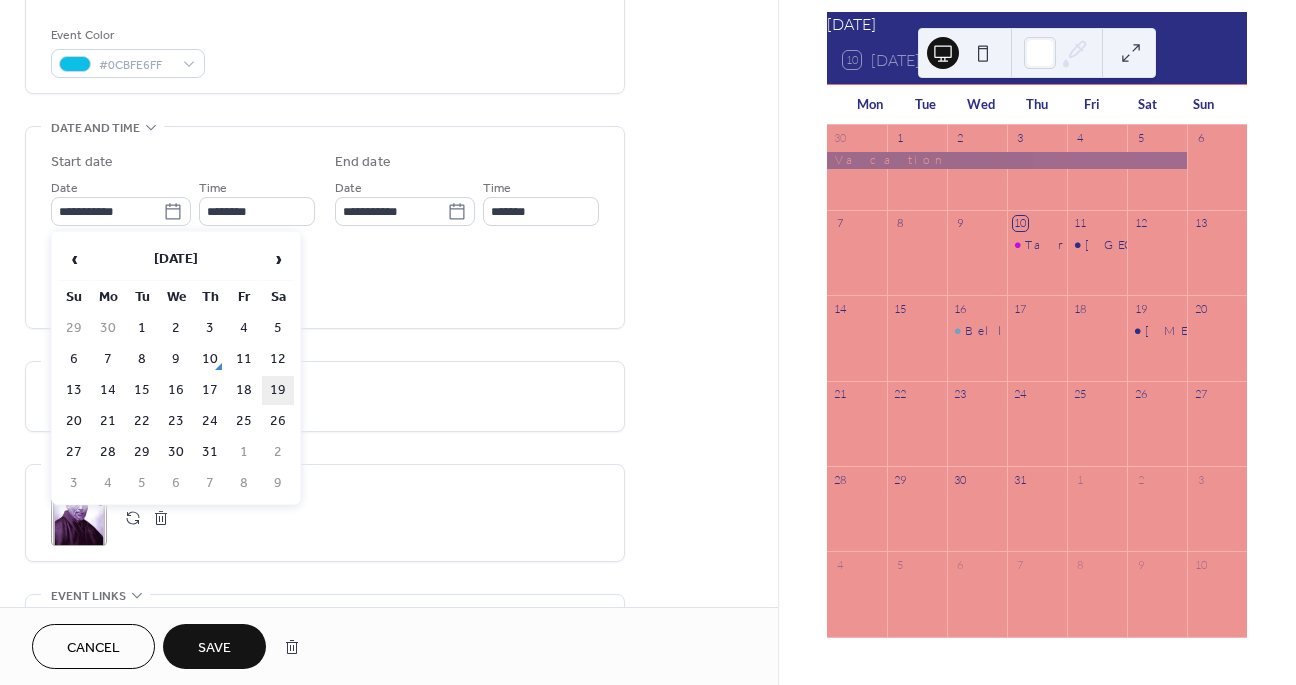click on "19" at bounding box center (278, 390) 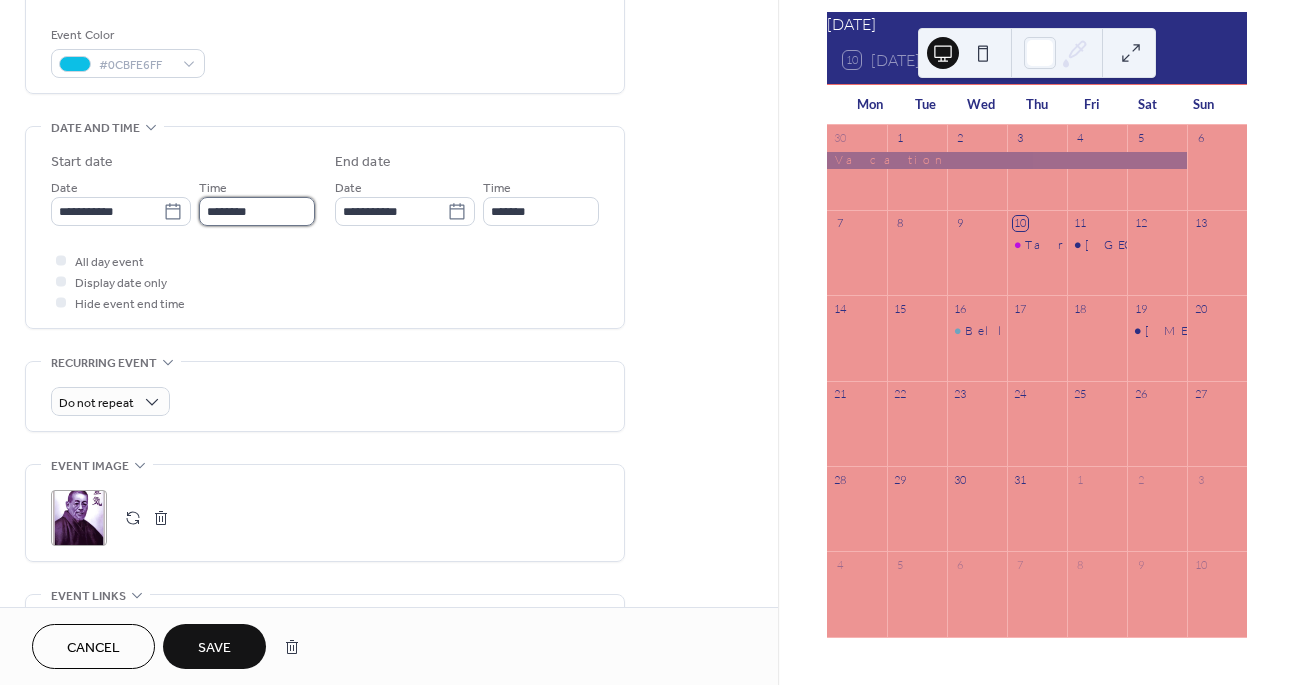 click on "********" at bounding box center (257, 211) 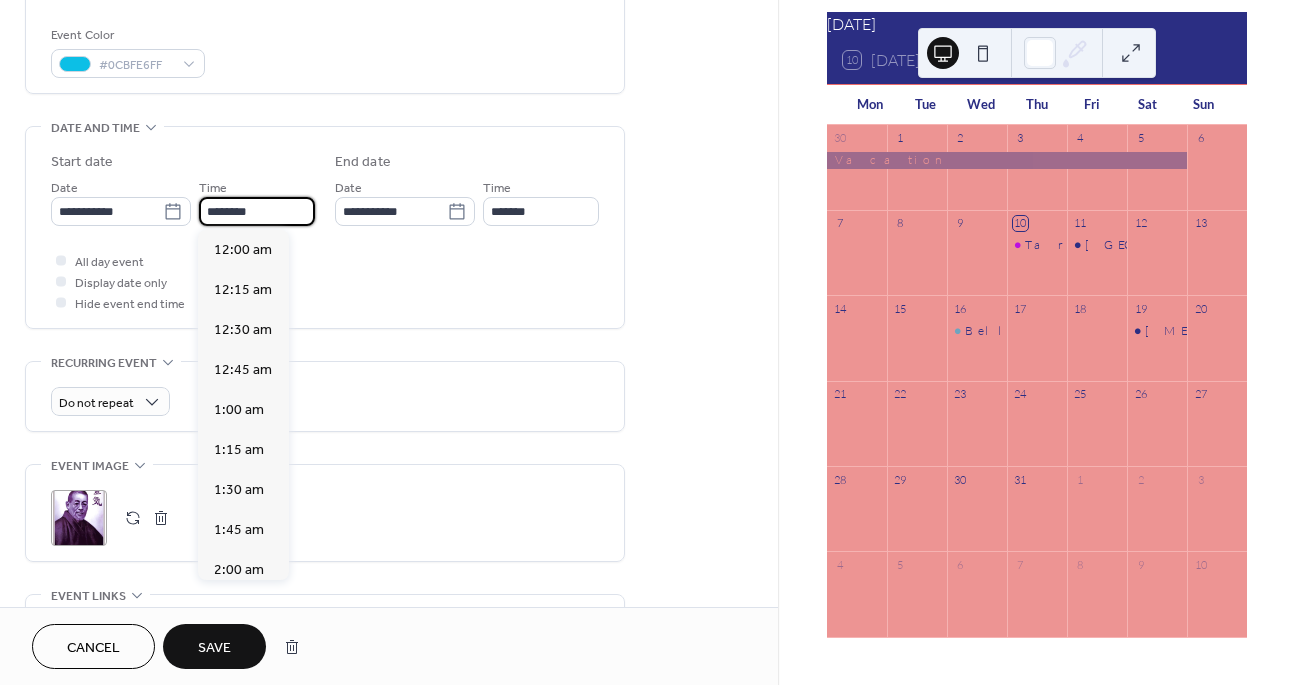 scroll, scrollTop: 1620, scrollLeft: 0, axis: vertical 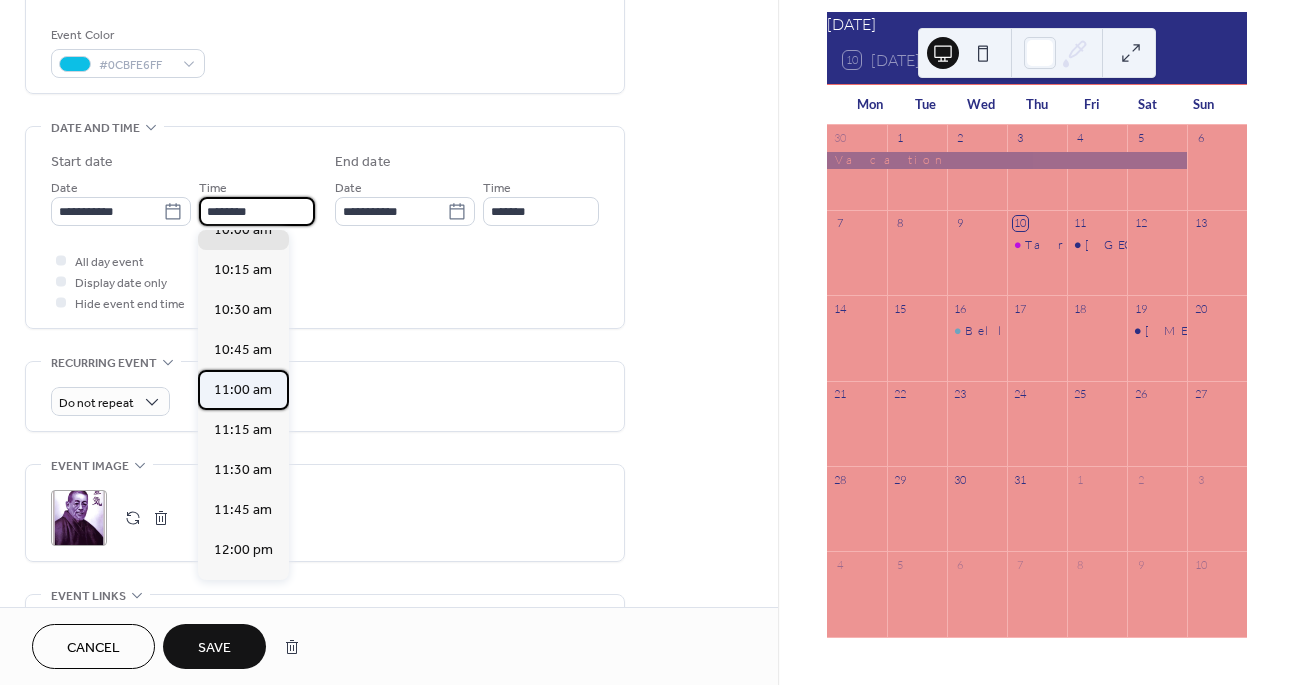 click on "11:00 am" at bounding box center [243, 390] 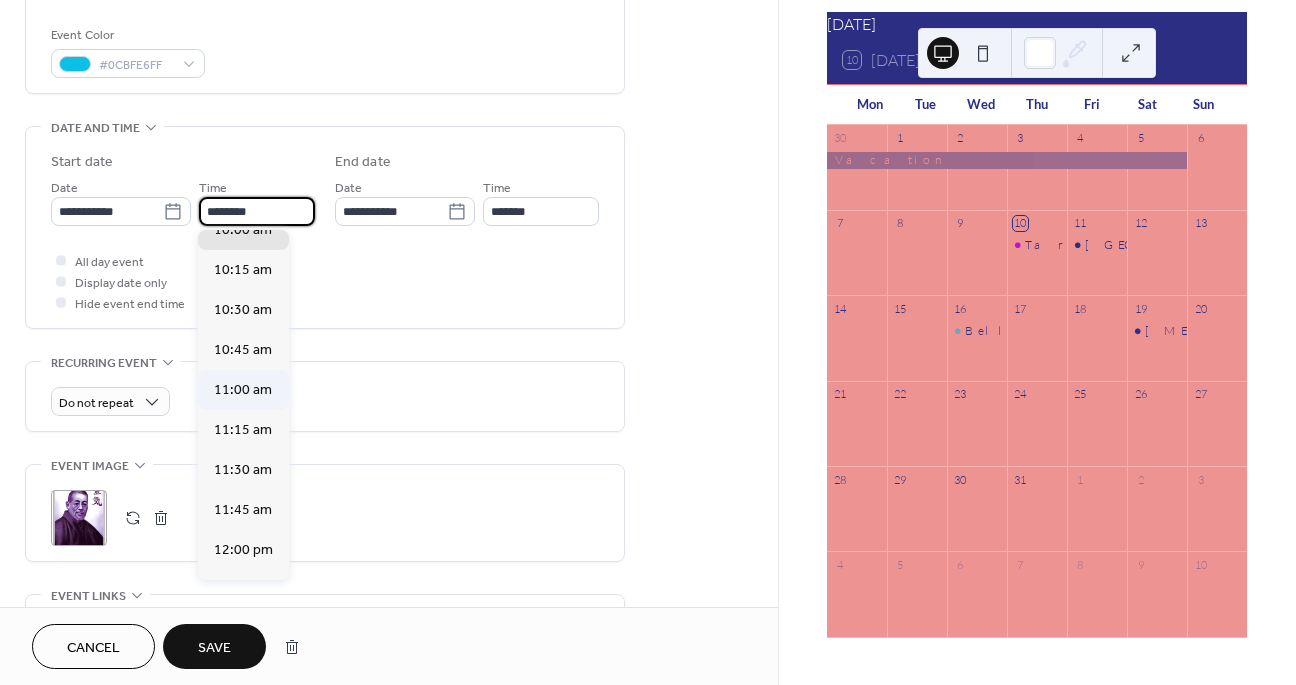 type on "********" 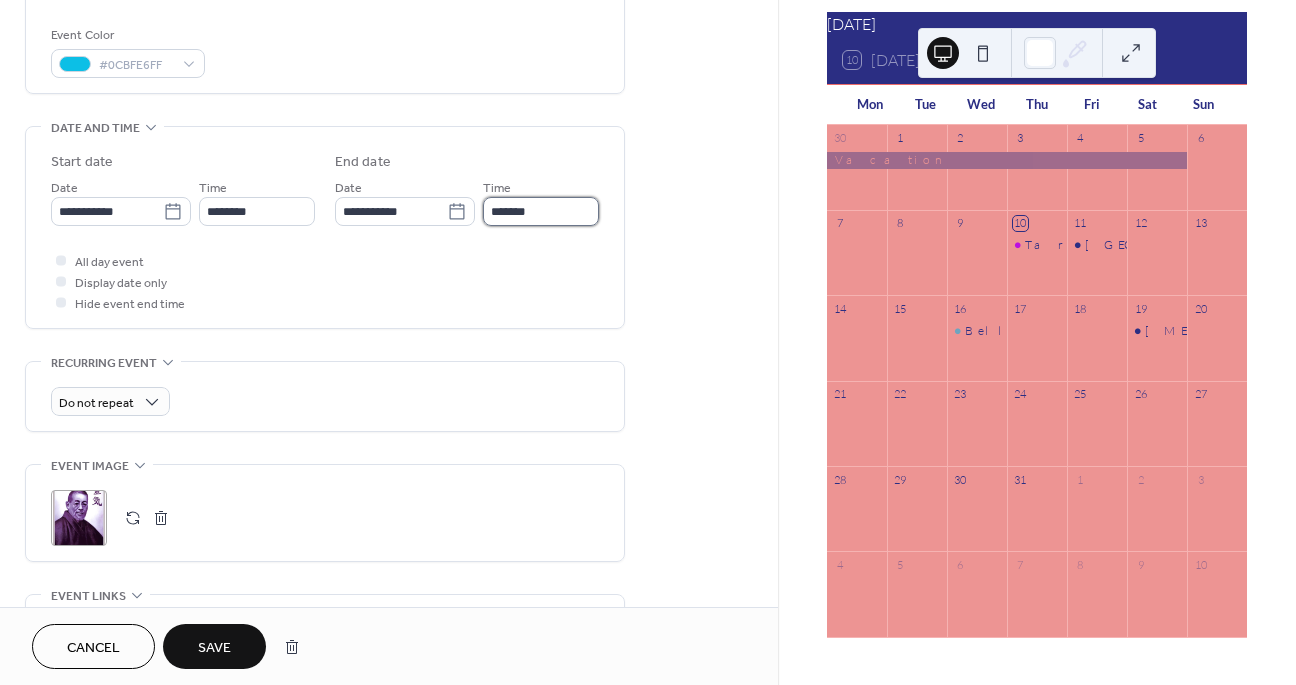 click on "*******" at bounding box center (541, 211) 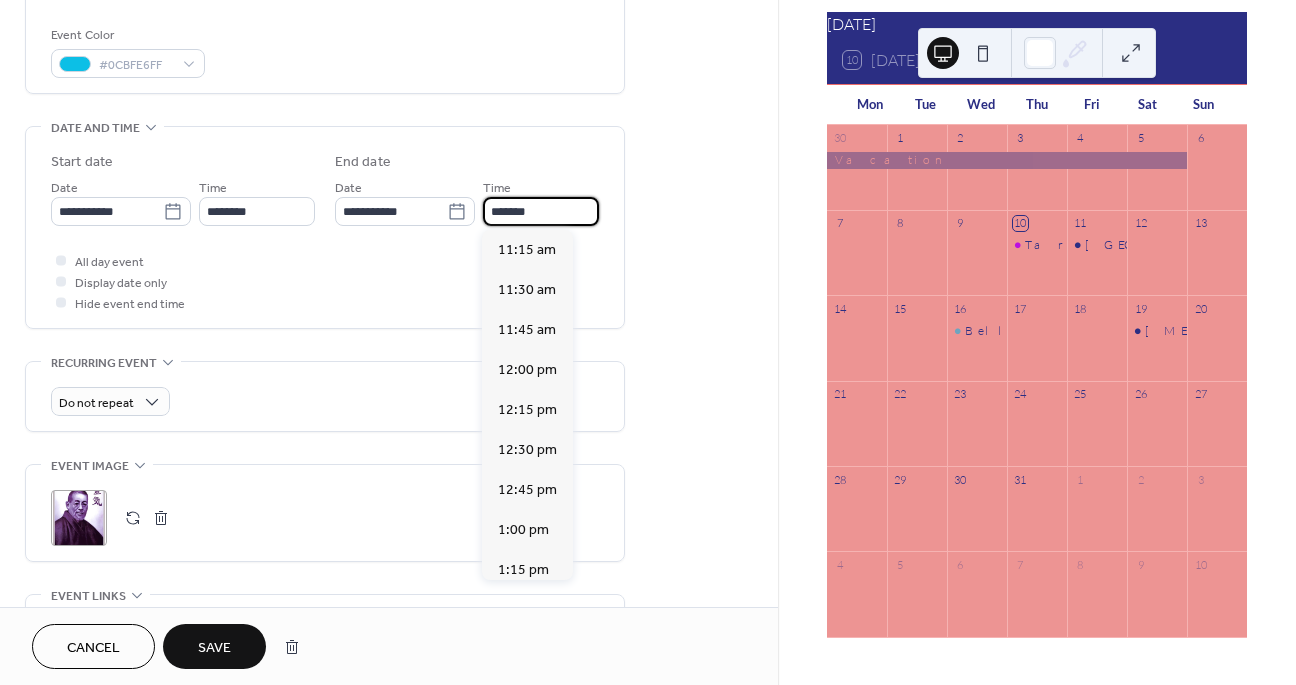 scroll, scrollTop: 931, scrollLeft: 0, axis: vertical 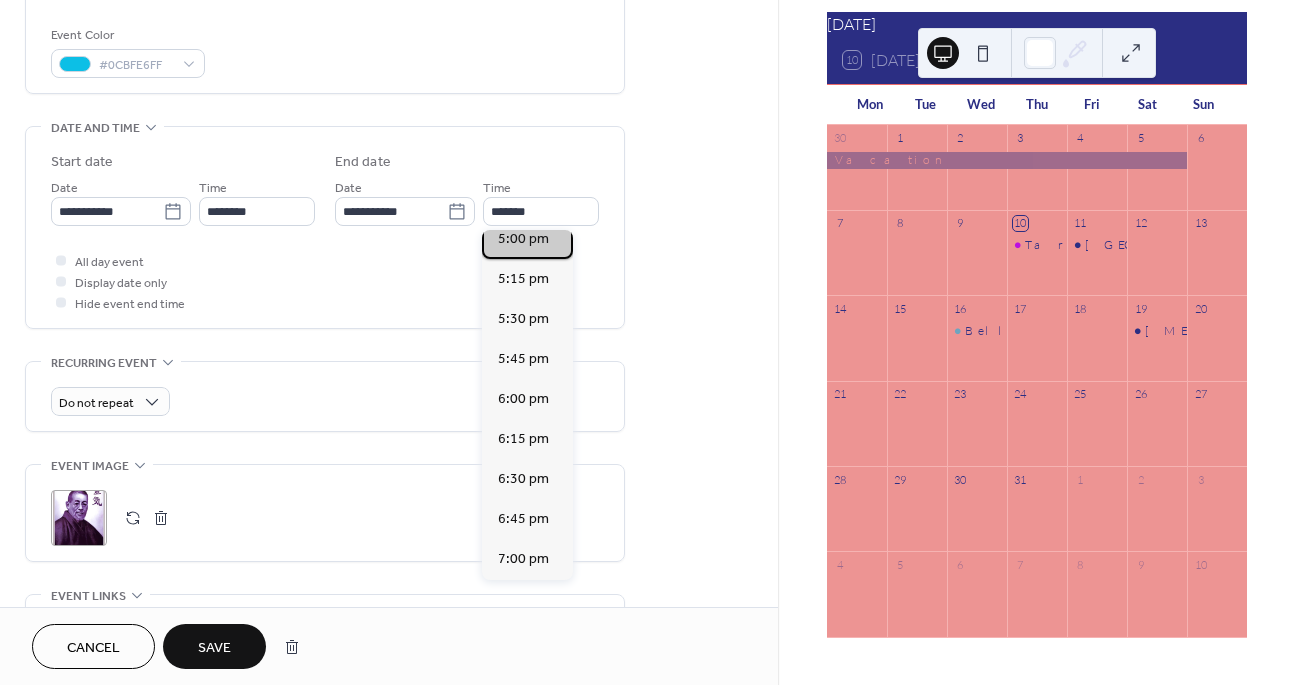 click on "5:00 pm" at bounding box center (523, 239) 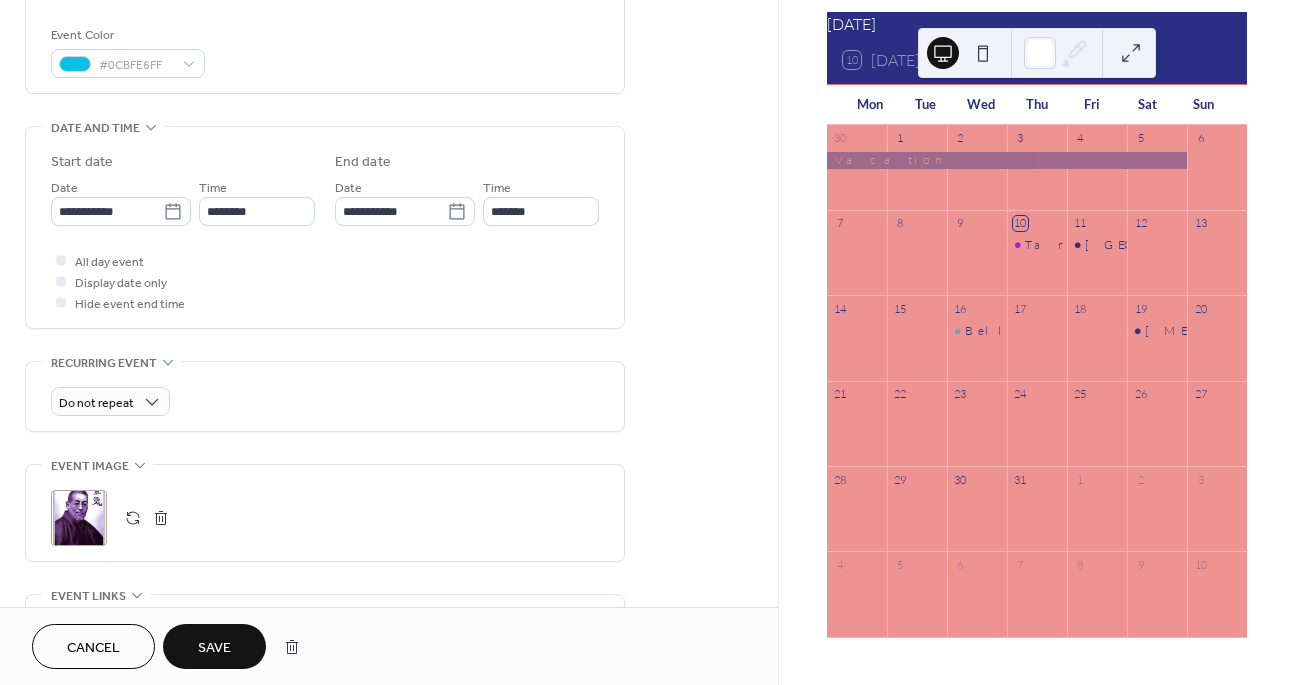 click on "Save" at bounding box center (214, 648) 